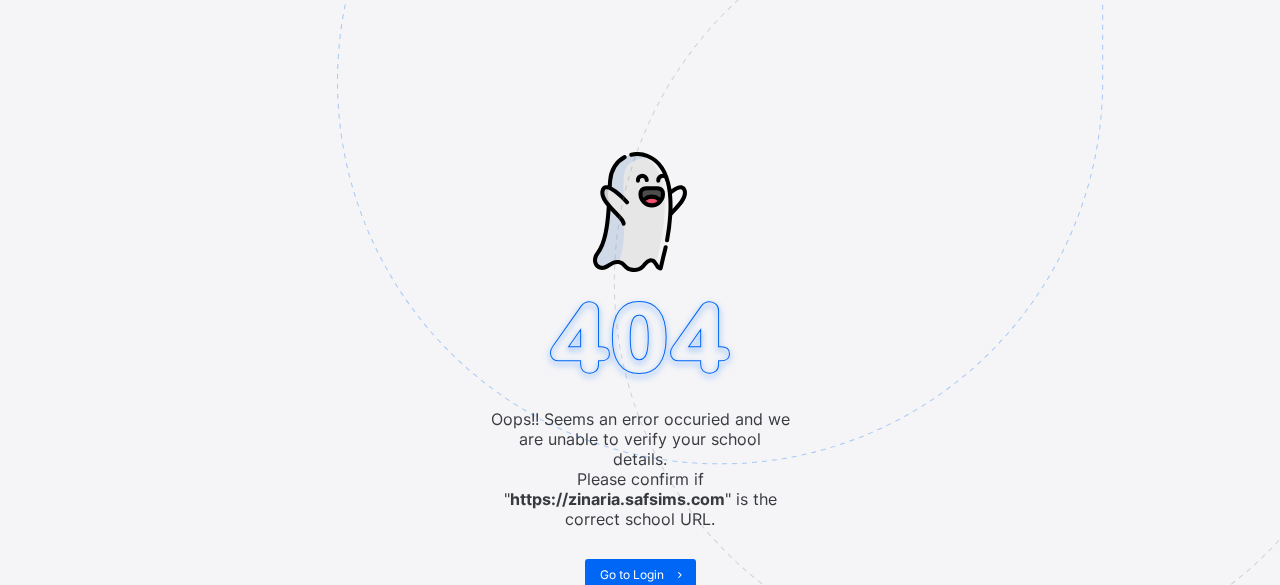 scroll, scrollTop: 0, scrollLeft: 0, axis: both 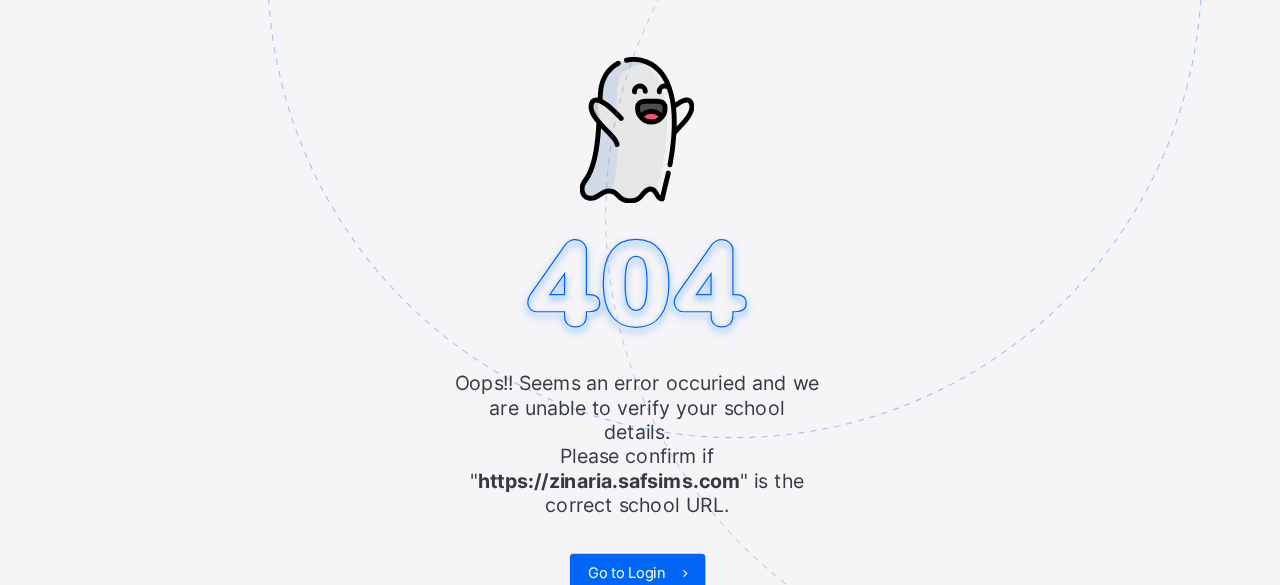 click at bounding box center (858, 181) 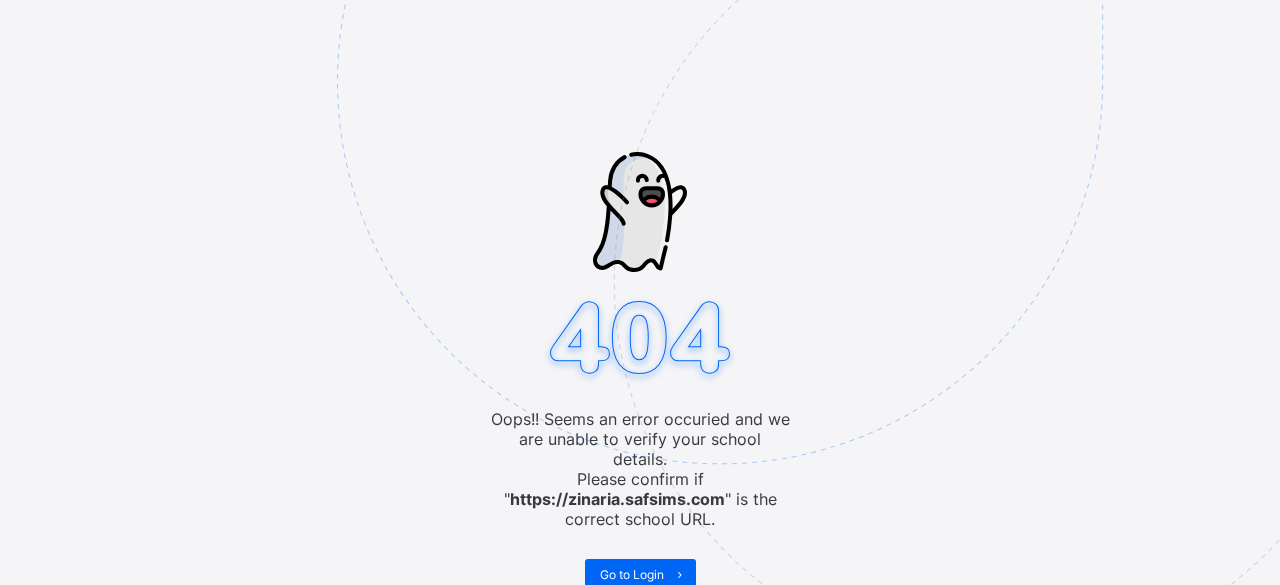 scroll, scrollTop: 0, scrollLeft: 0, axis: both 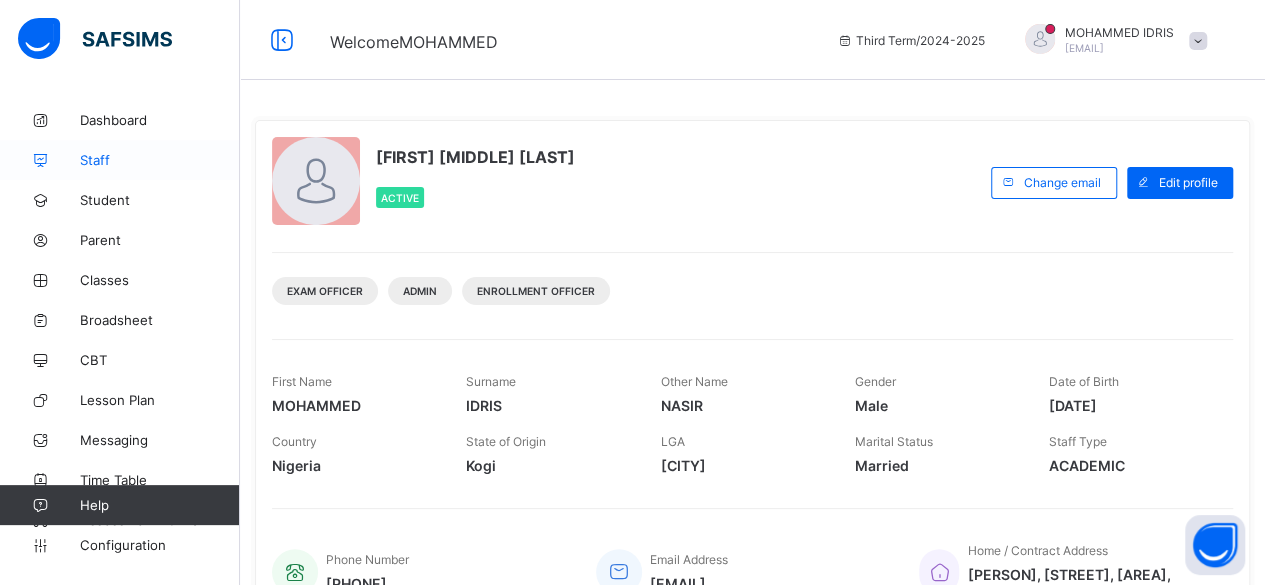click on "Staff" at bounding box center [160, 160] 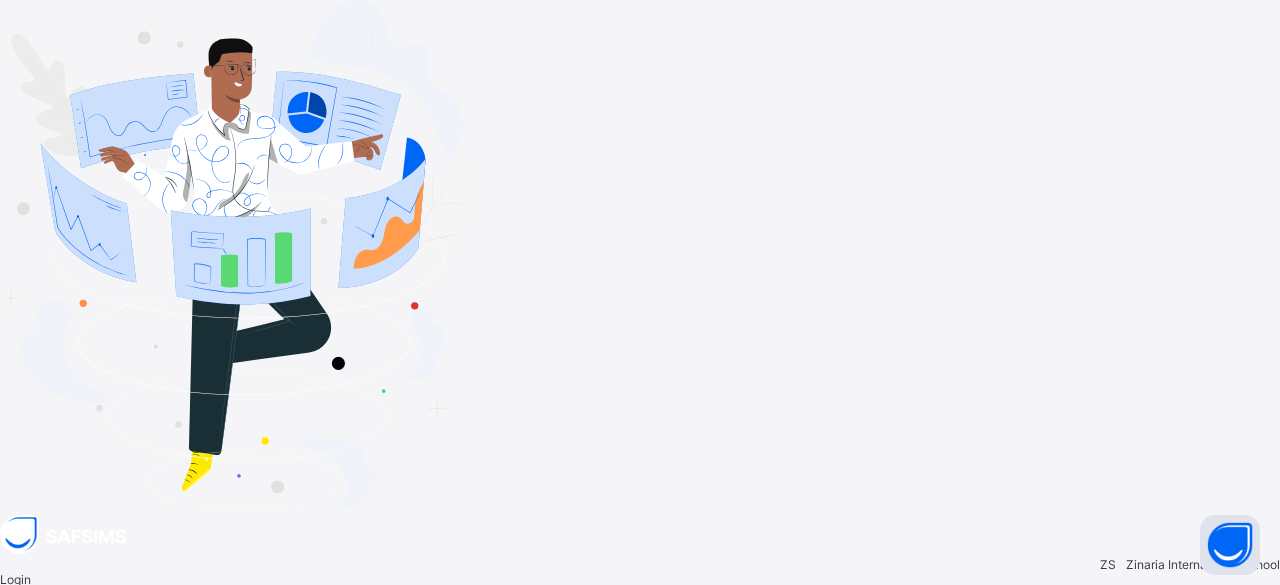 type on "**********" 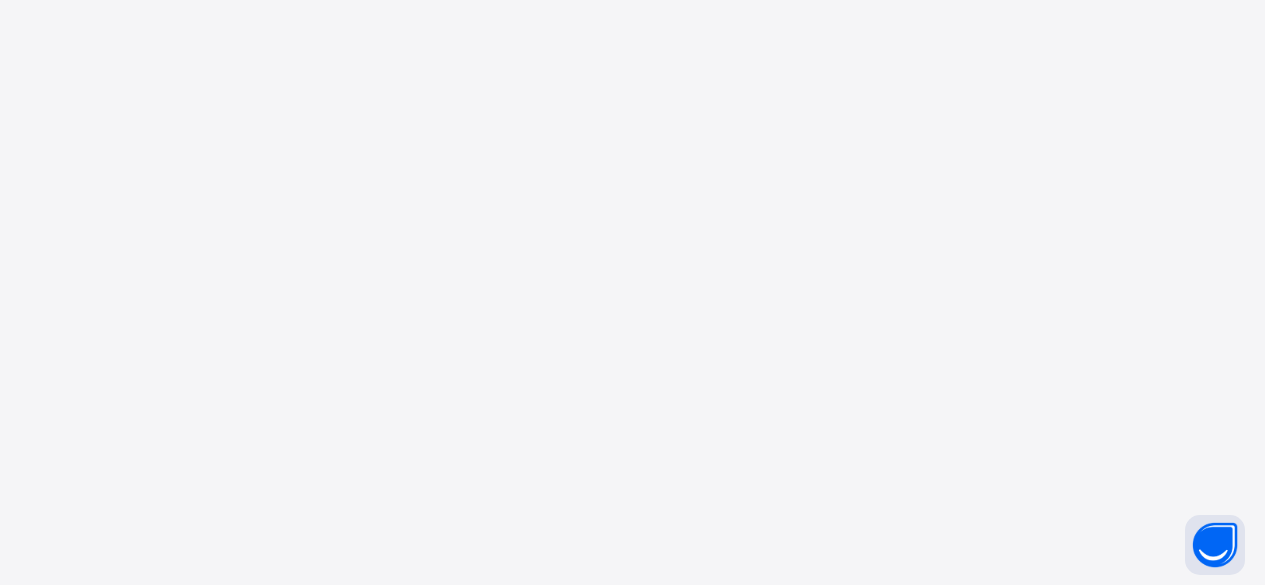 scroll, scrollTop: 0, scrollLeft: 0, axis: both 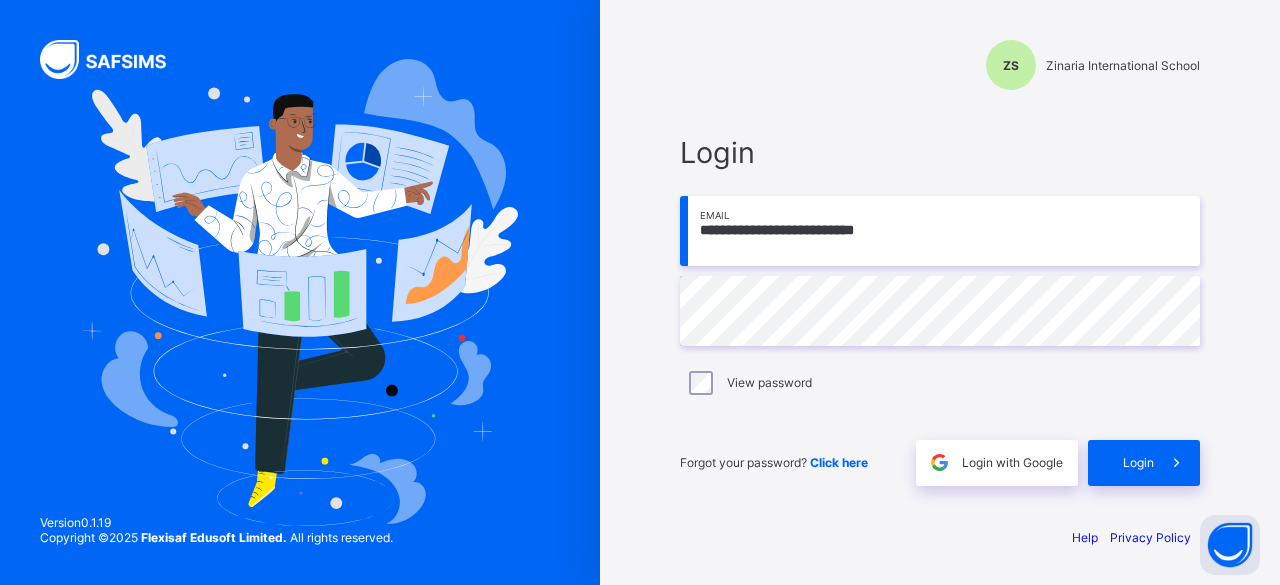 click on "**********" at bounding box center (940, 231) 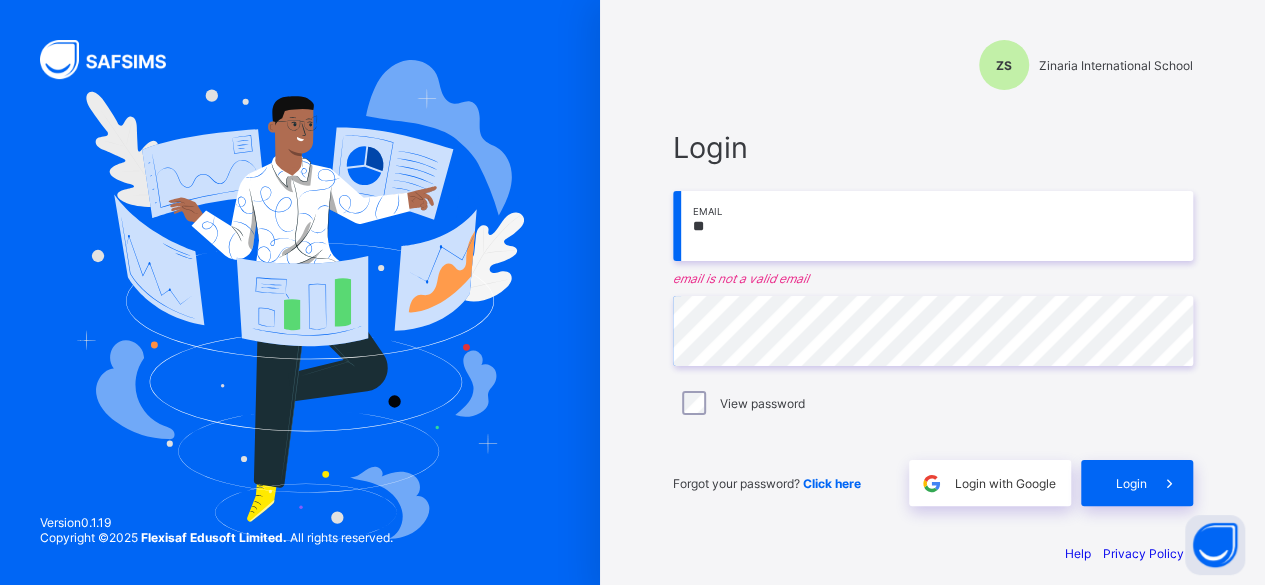 type on "*" 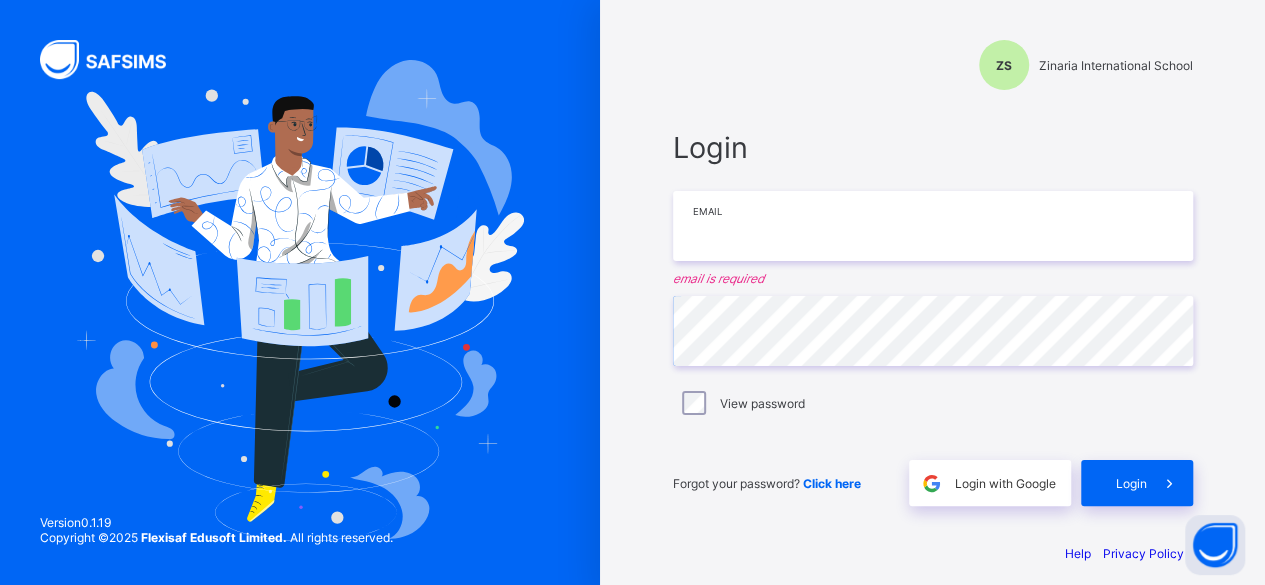 paste on "**********" 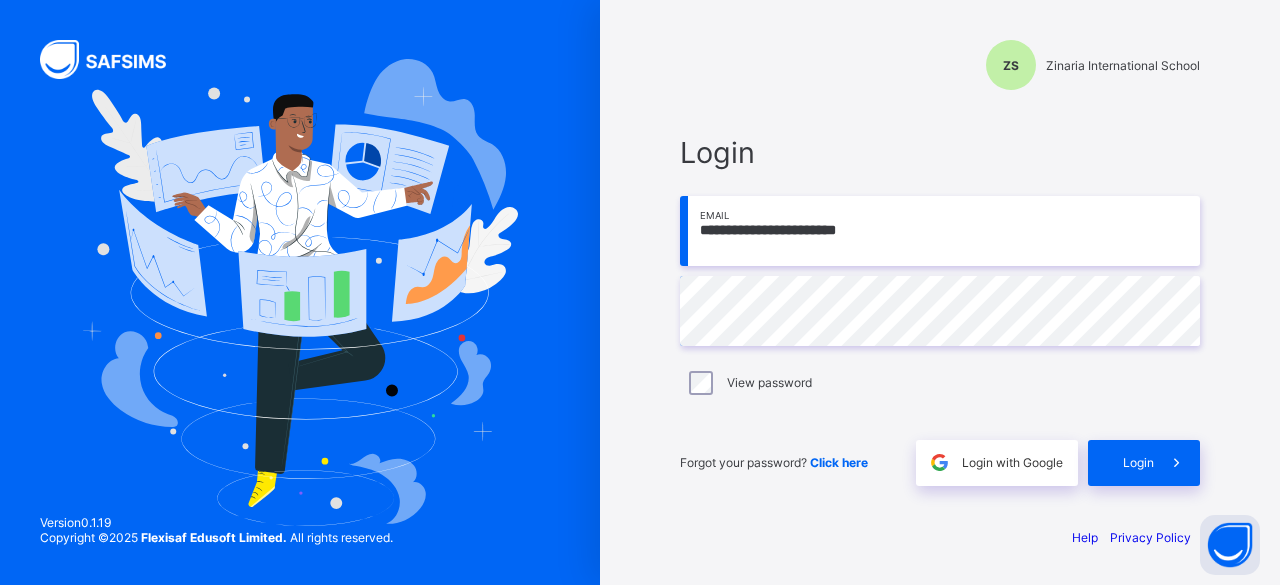 type on "**********" 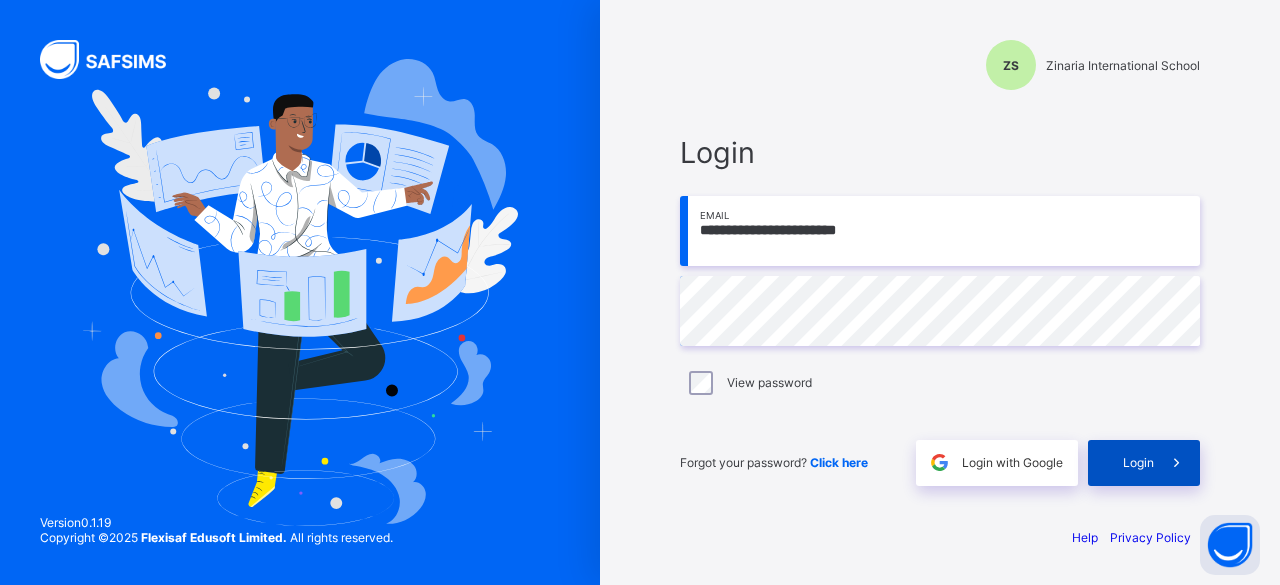 click at bounding box center (1177, 463) 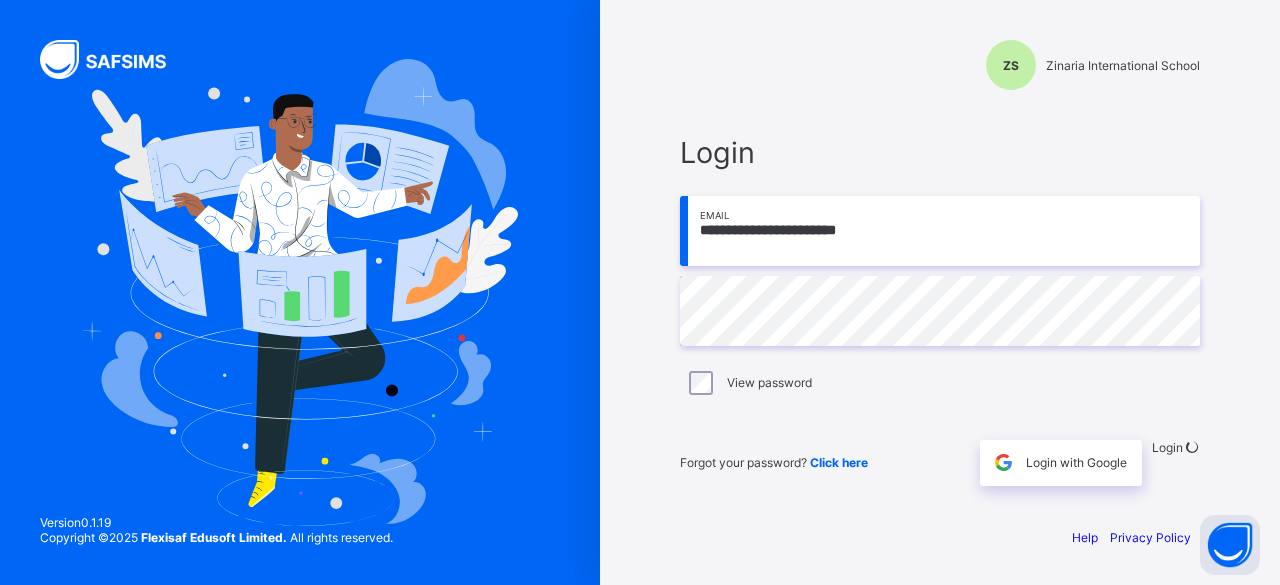 click at bounding box center (1191, 447) 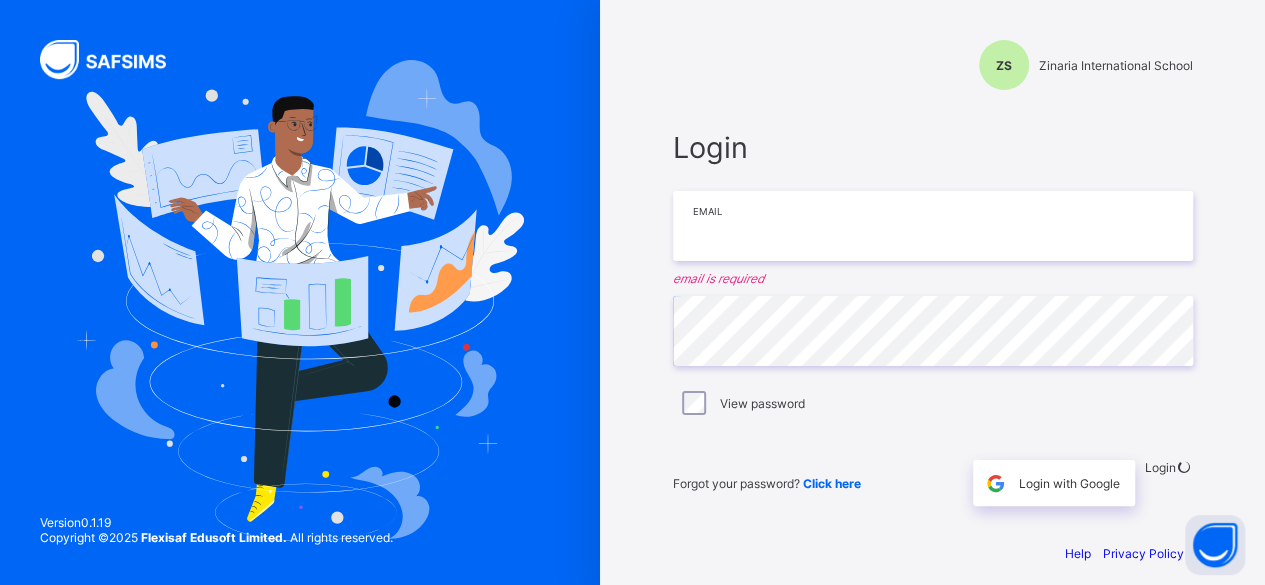 click at bounding box center (933, 226) 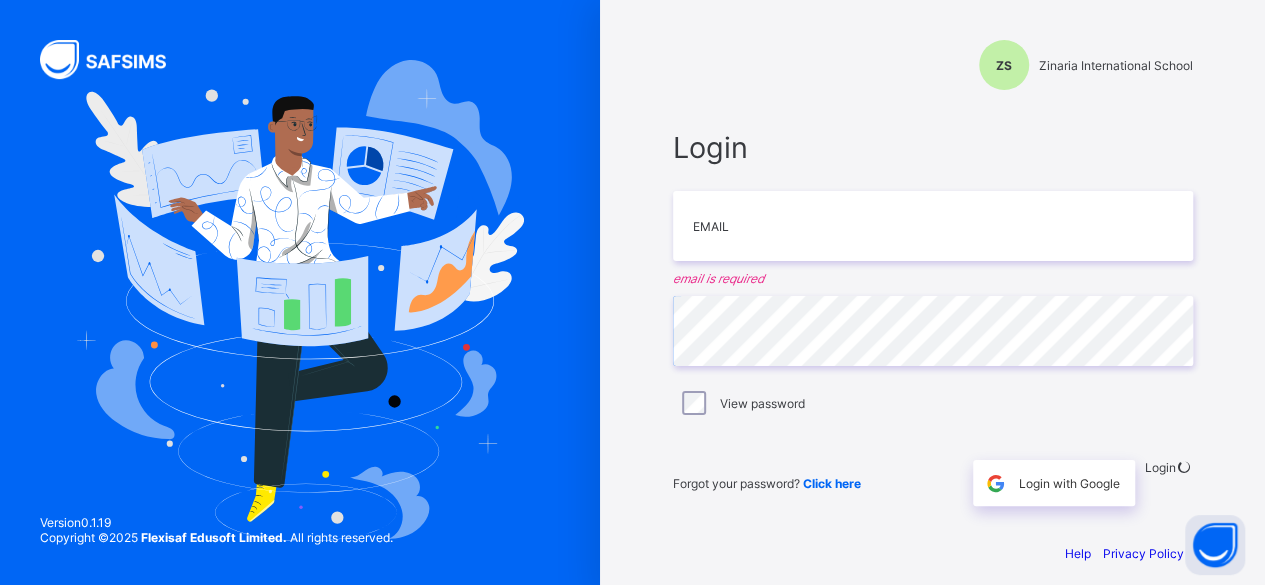 click on "email is required" at bounding box center [933, 278] 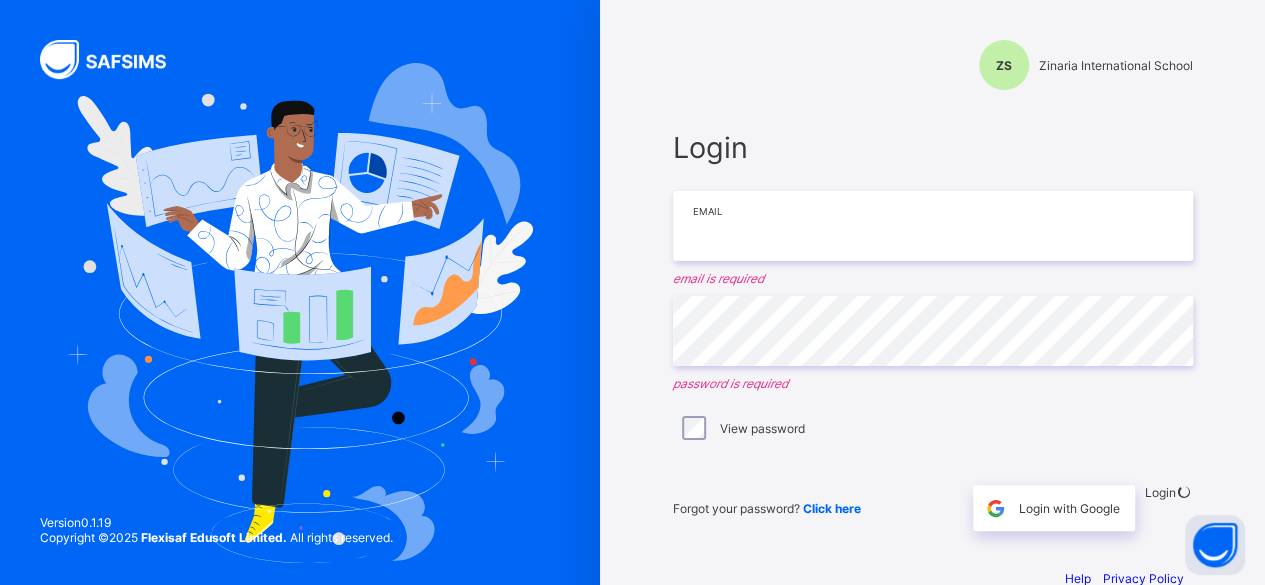 paste on "**********" 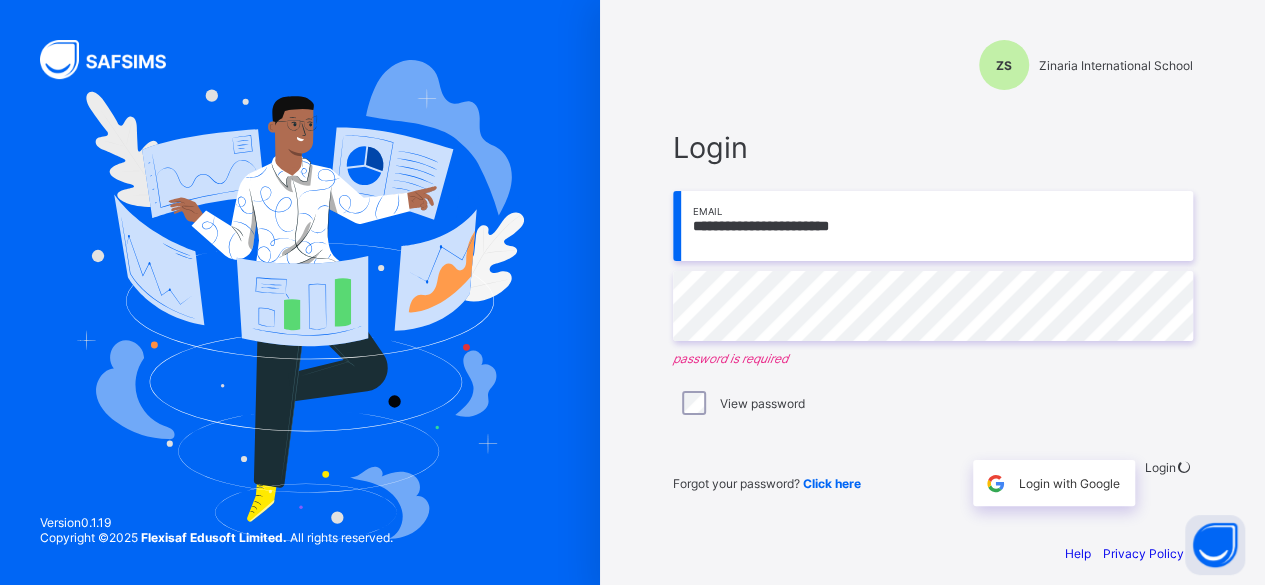 type on "**********" 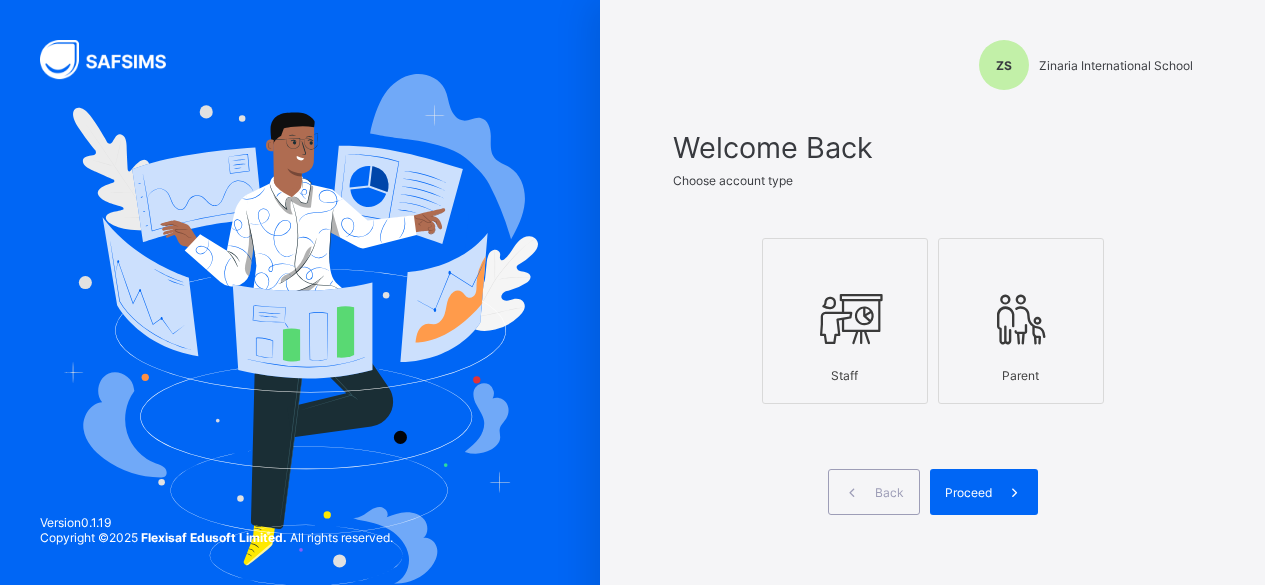 scroll, scrollTop: 0, scrollLeft: 0, axis: both 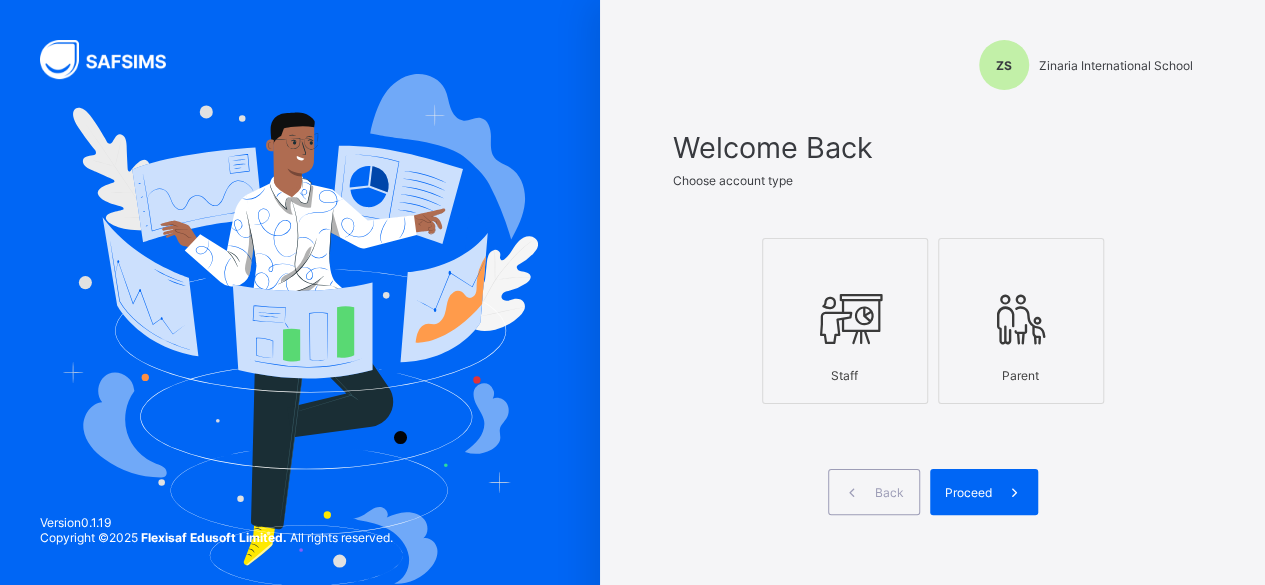 click at bounding box center [845, 318] 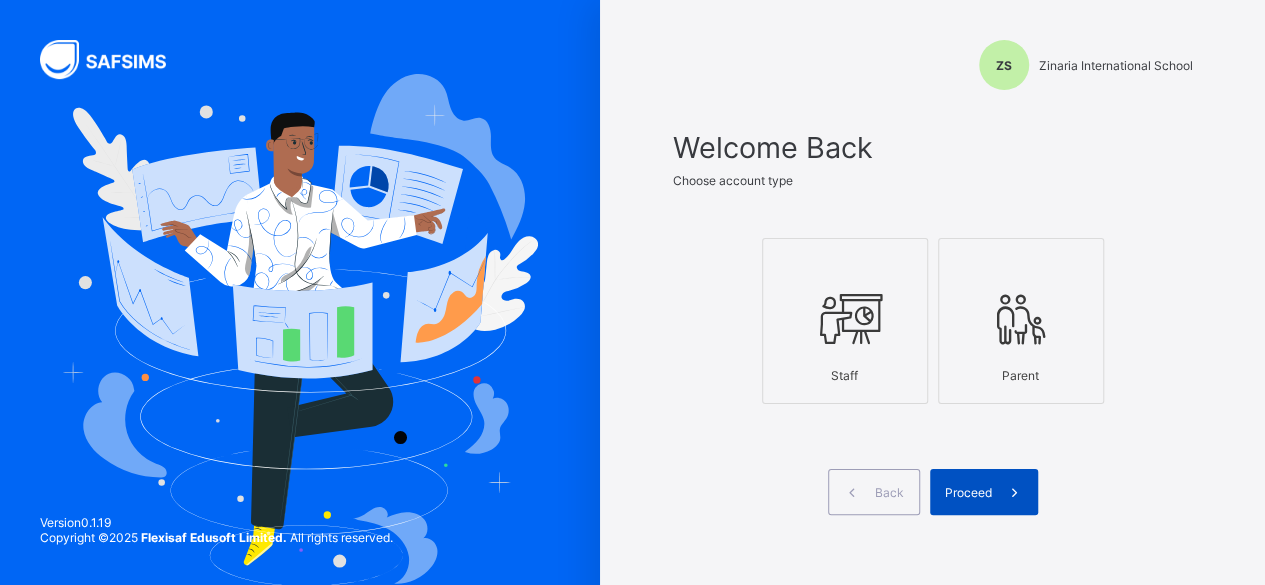 click at bounding box center (1015, 492) 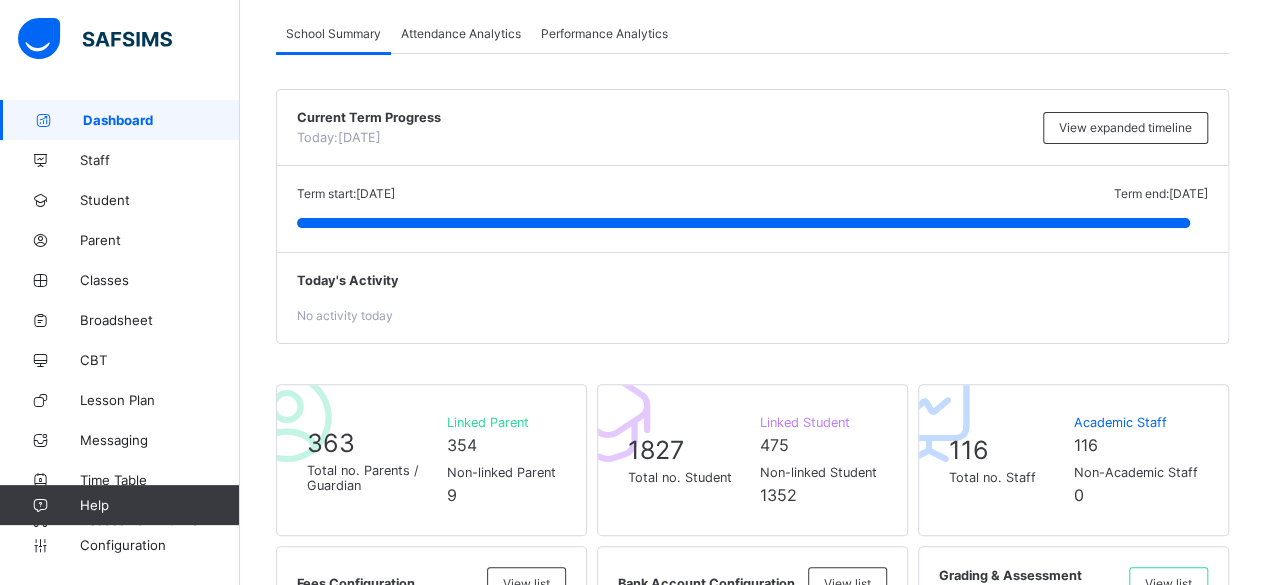 scroll, scrollTop: 203, scrollLeft: 0, axis: vertical 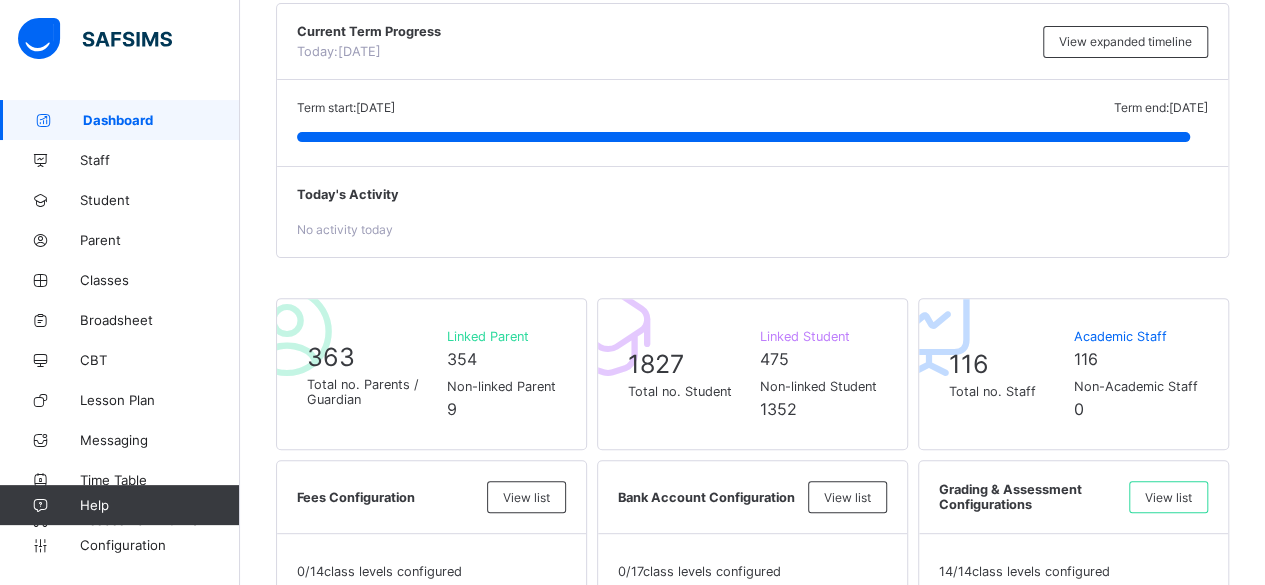 click on "Current Term Progress Today: [MONTH], [YEAR] View expanded timeline" at bounding box center [752, 42] 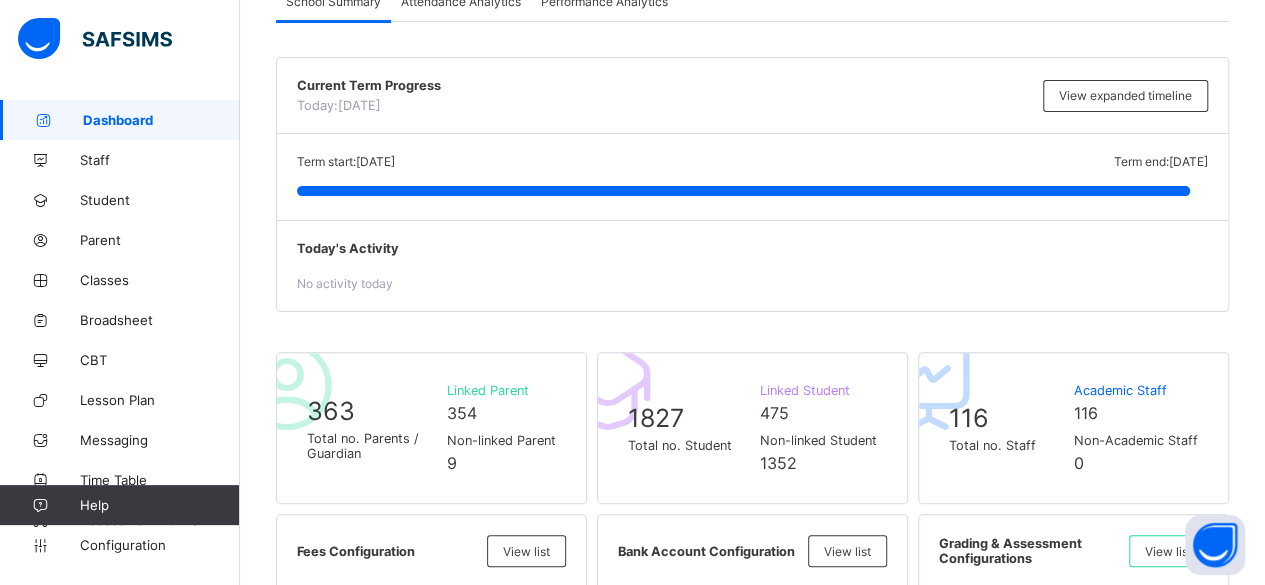 scroll, scrollTop: 0, scrollLeft: 0, axis: both 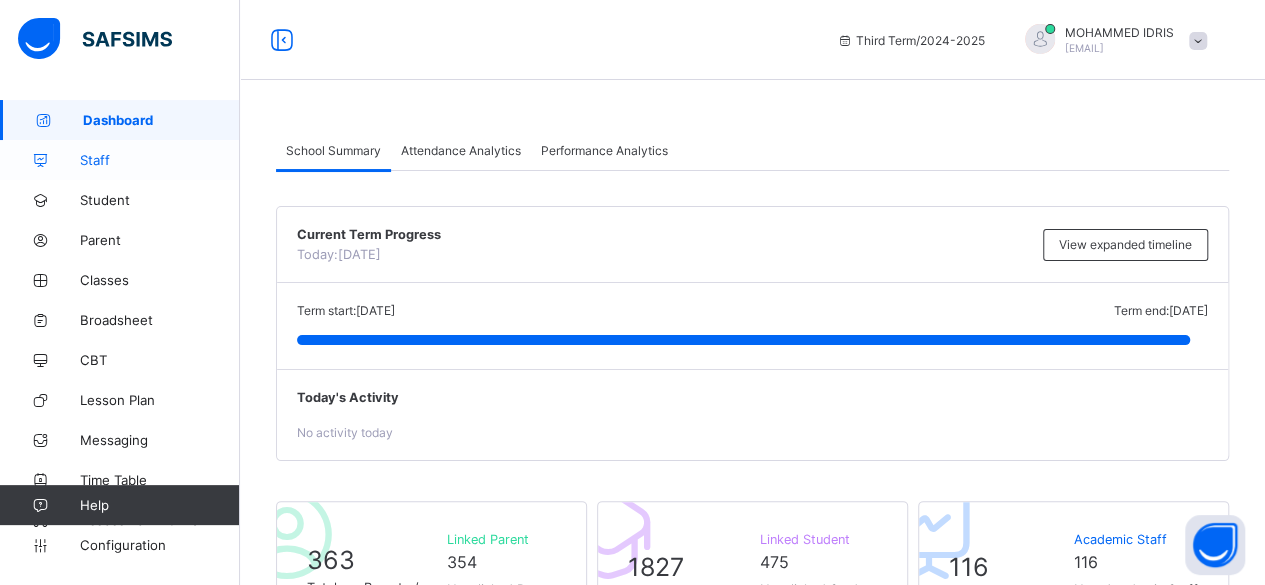 click on "Staff" at bounding box center [160, 160] 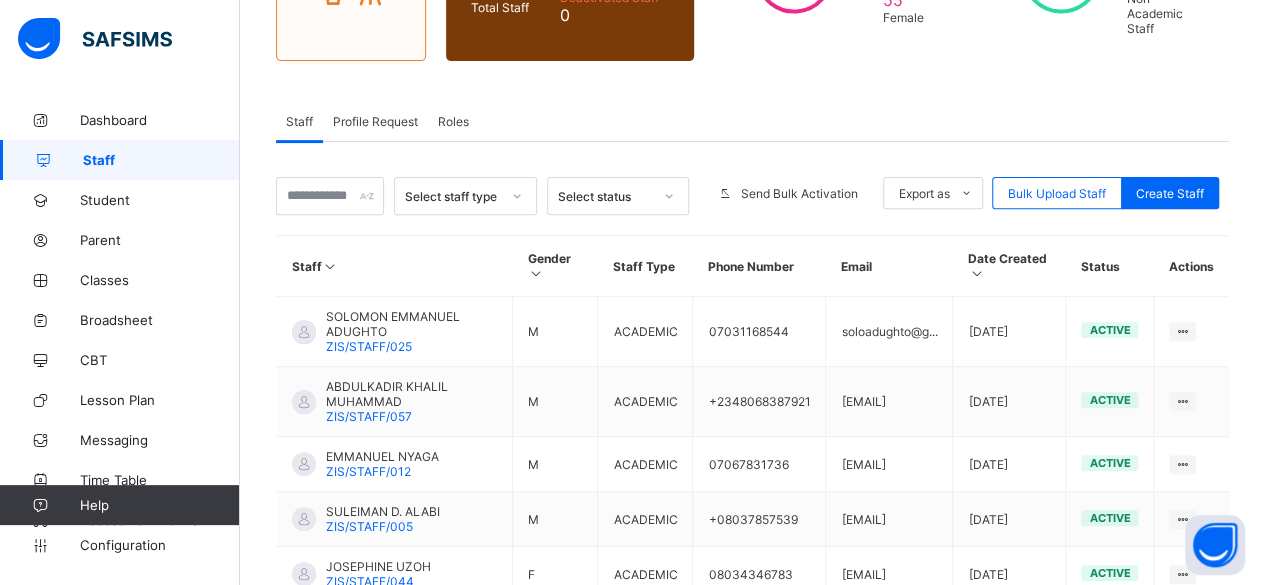 scroll, scrollTop: 288, scrollLeft: 0, axis: vertical 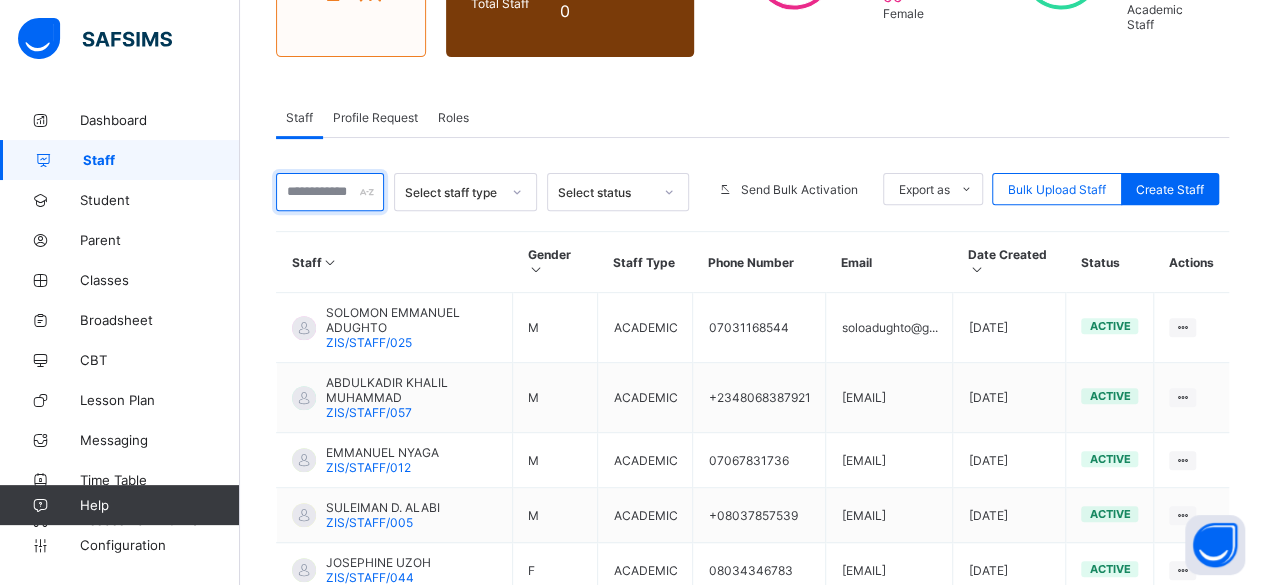 click at bounding box center [330, 192] 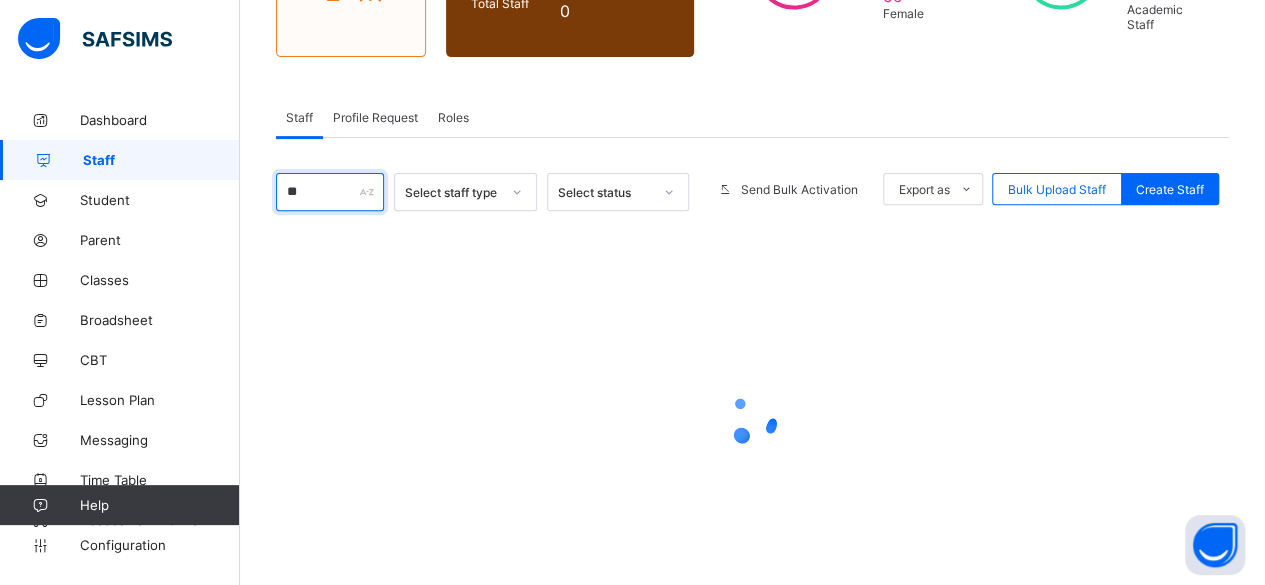 type on "***" 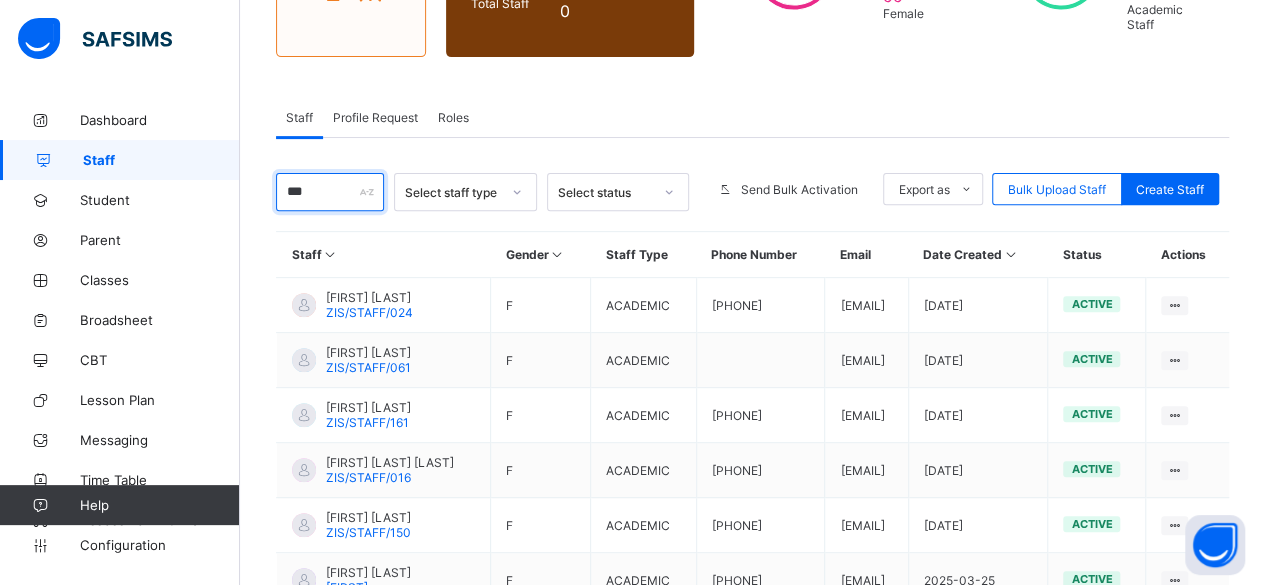 scroll, scrollTop: 238, scrollLeft: 0, axis: vertical 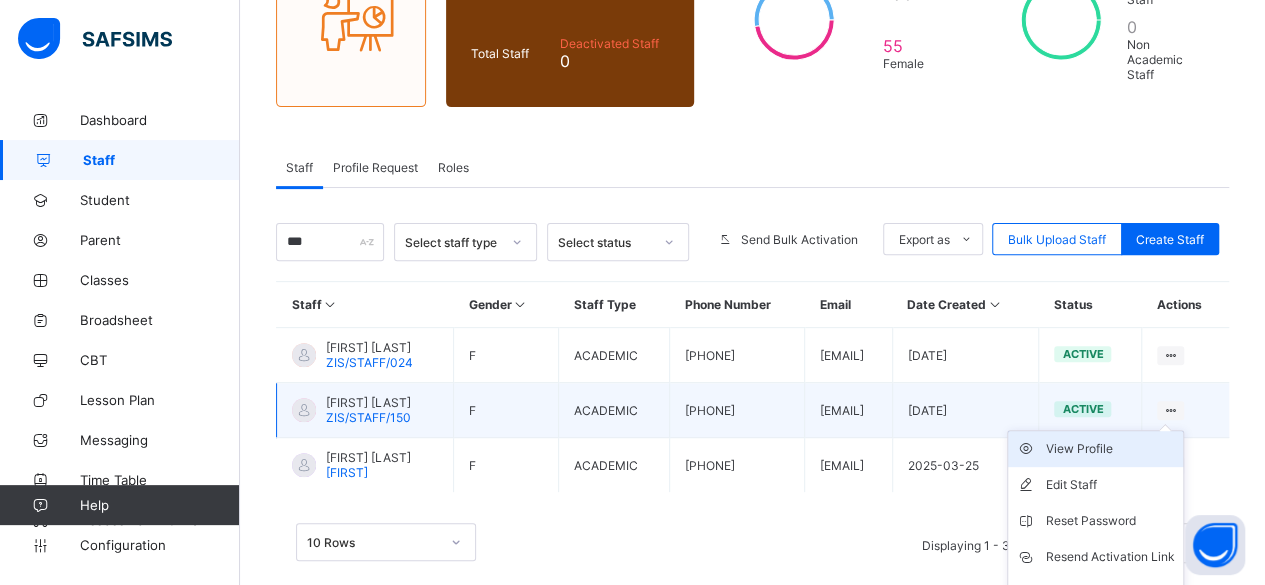 click on "View Profile" at bounding box center [1110, 449] 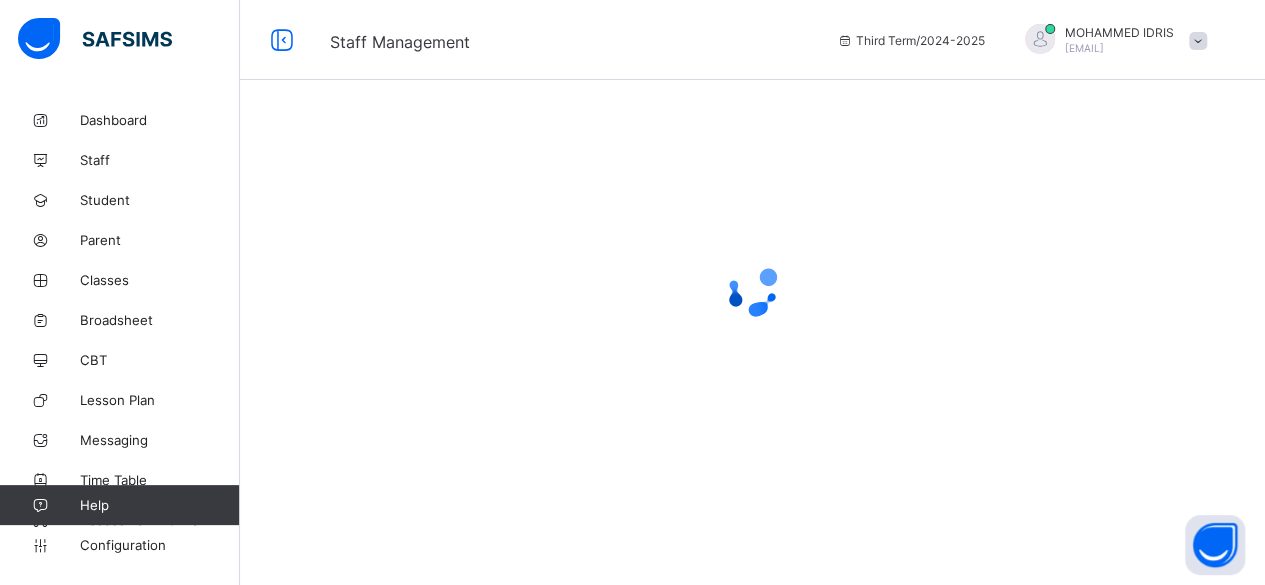 scroll, scrollTop: 0, scrollLeft: 0, axis: both 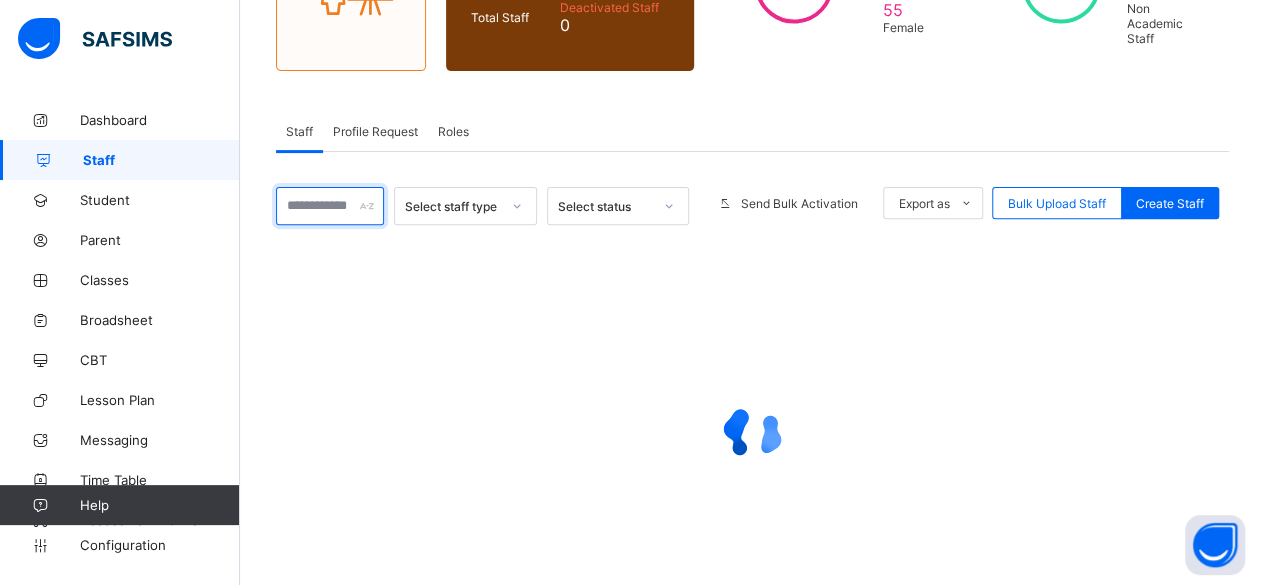 click at bounding box center [330, 206] 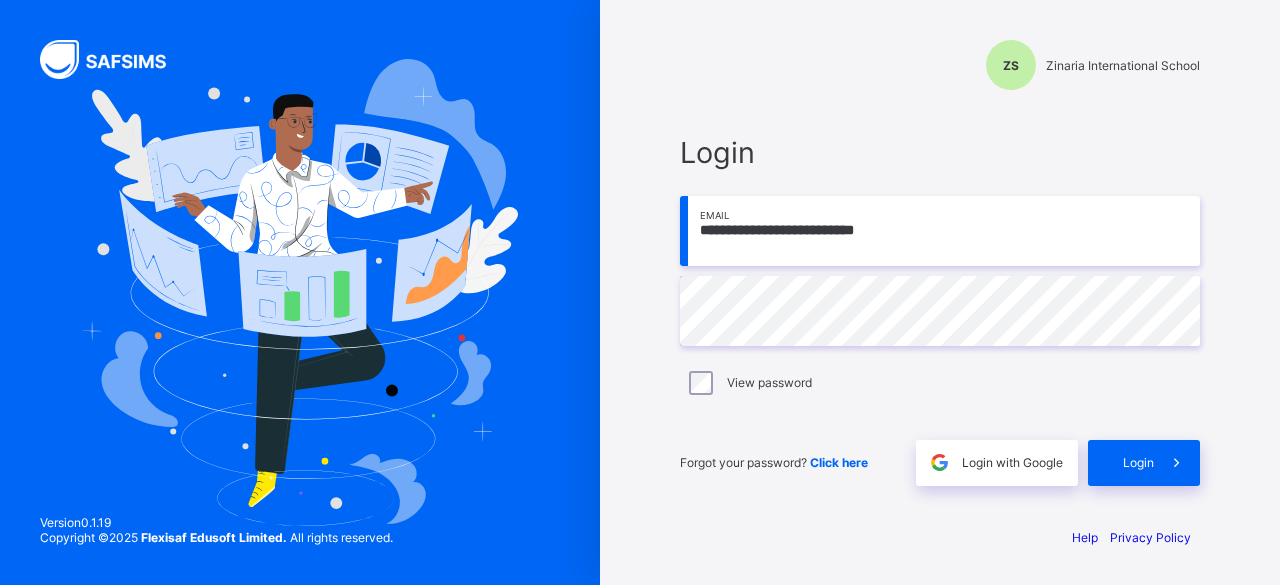scroll, scrollTop: 0, scrollLeft: 0, axis: both 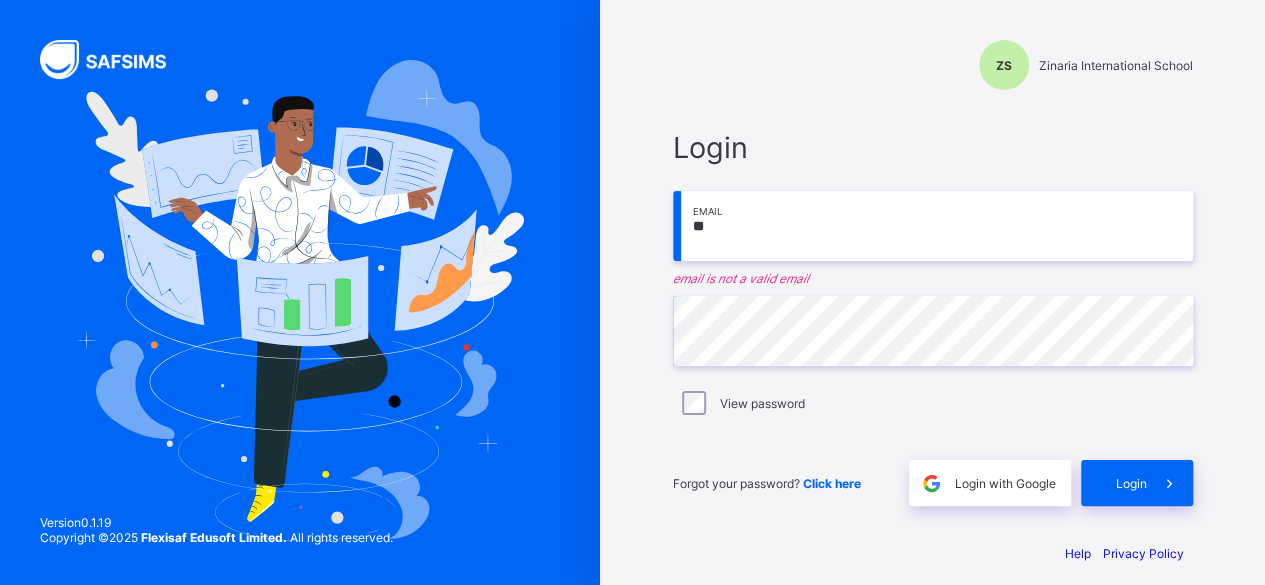 type on "*" 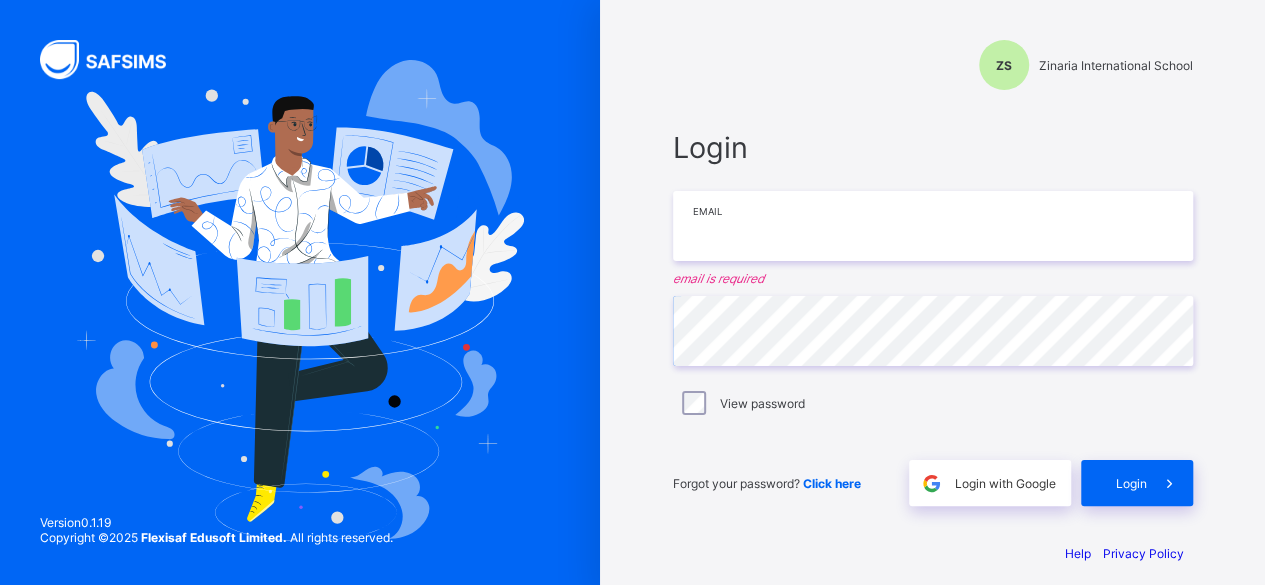paste on "**********" 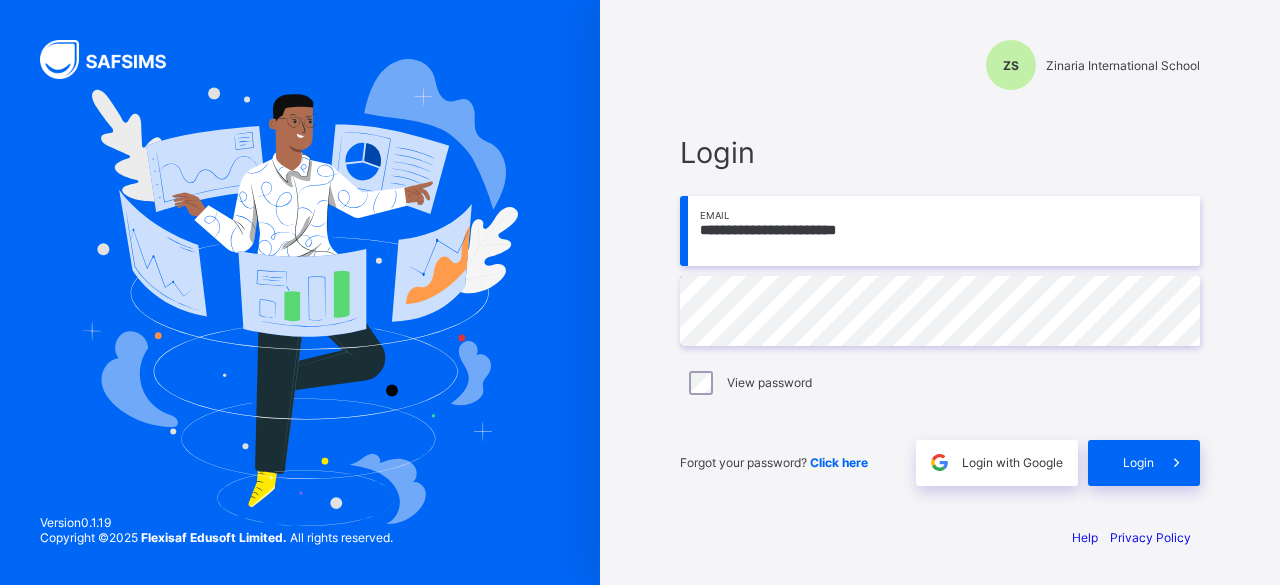 type on "**********" 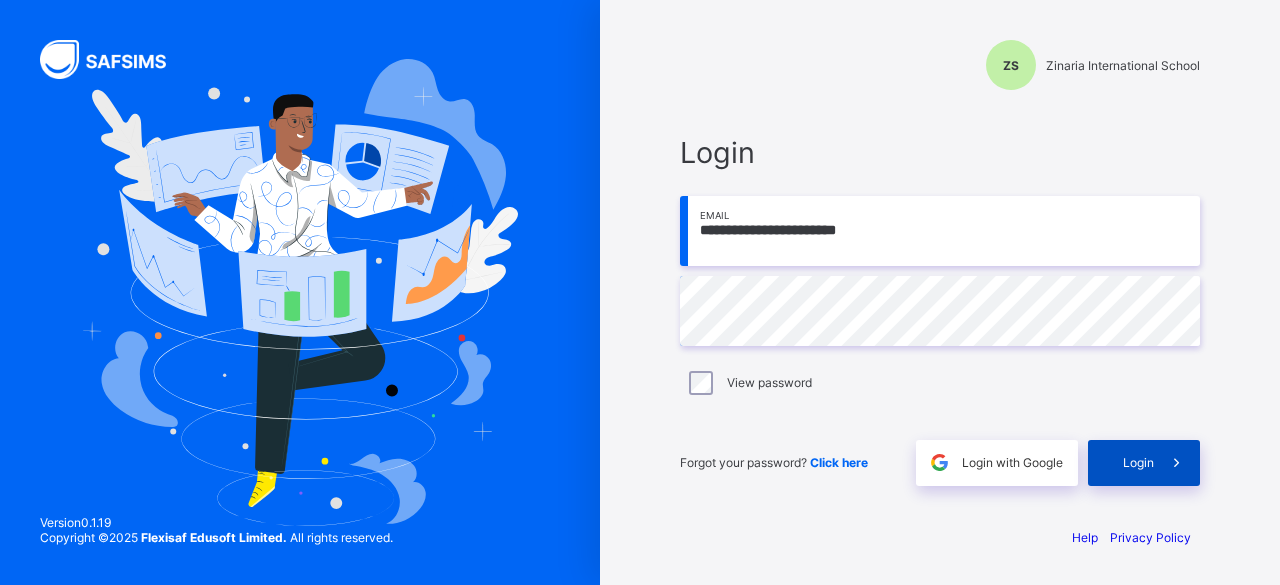 click on "Login" at bounding box center (1144, 463) 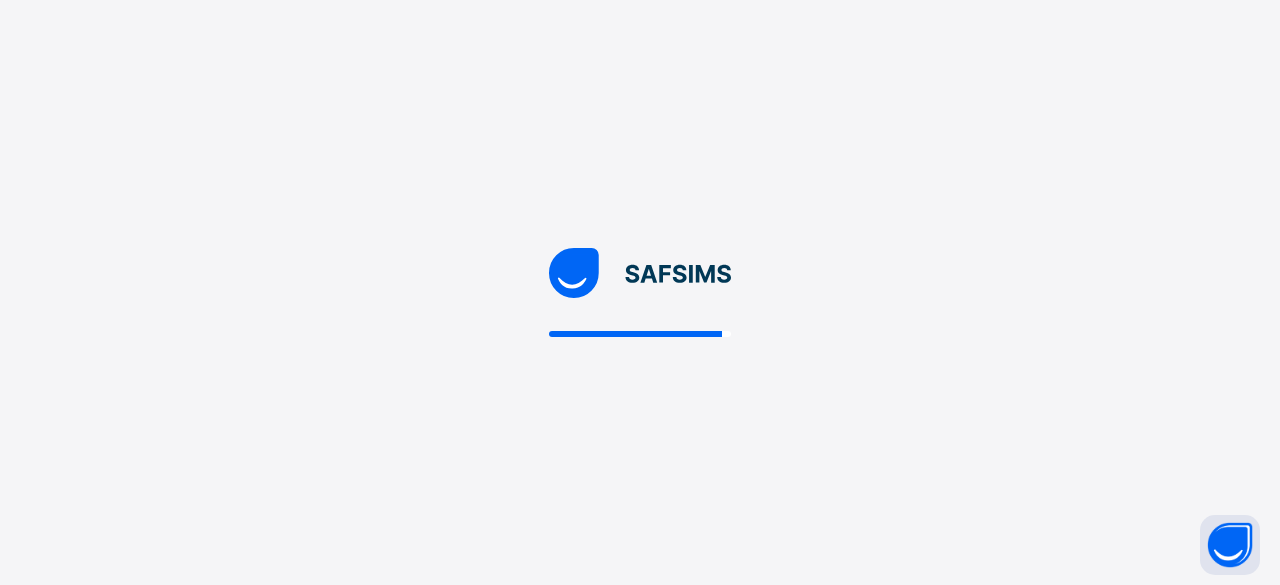 scroll, scrollTop: 0, scrollLeft: 0, axis: both 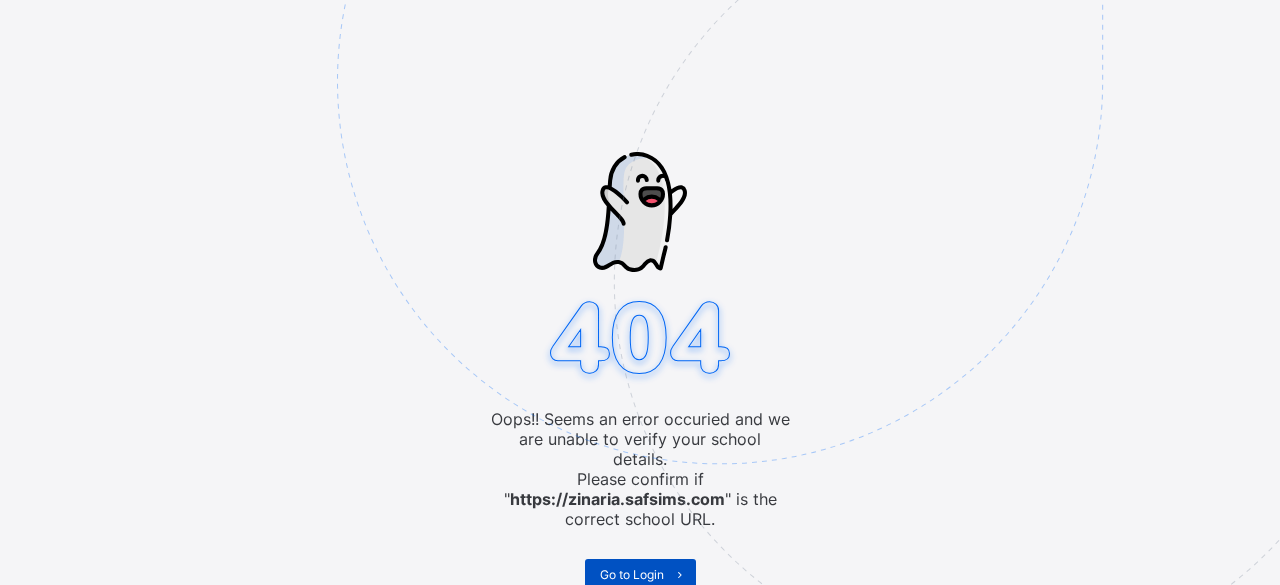 click on "Go to Login" at bounding box center [632, 574] 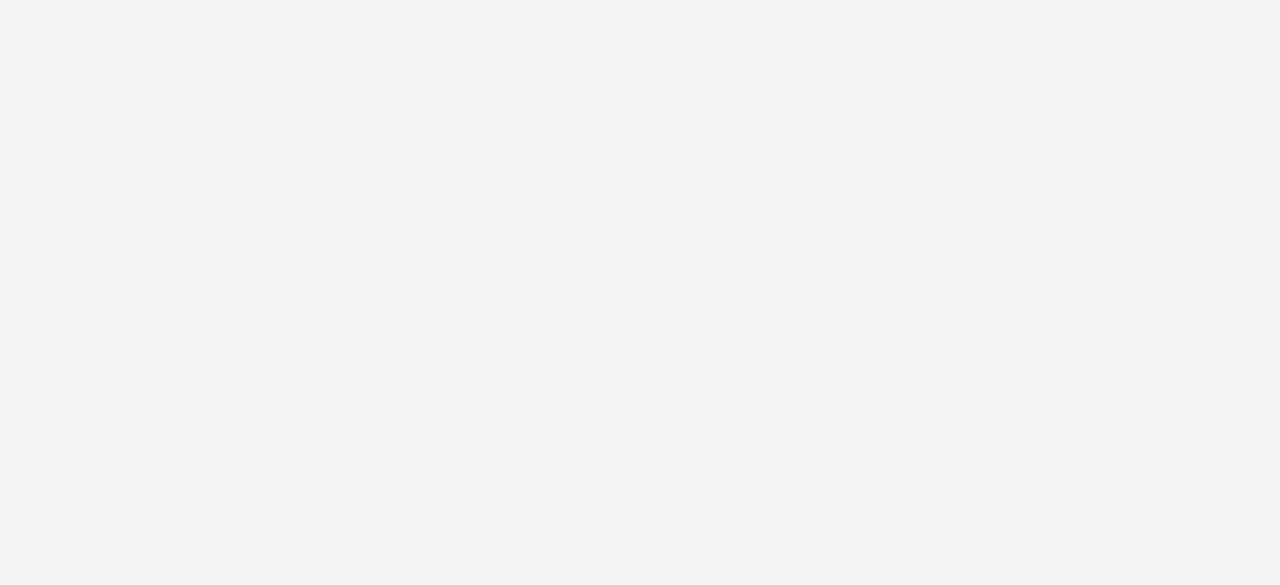 click on "New Update Available Hello there, You can install SAFSIMS on your device for easier access. Dismiss Update app" at bounding box center (640, 292) 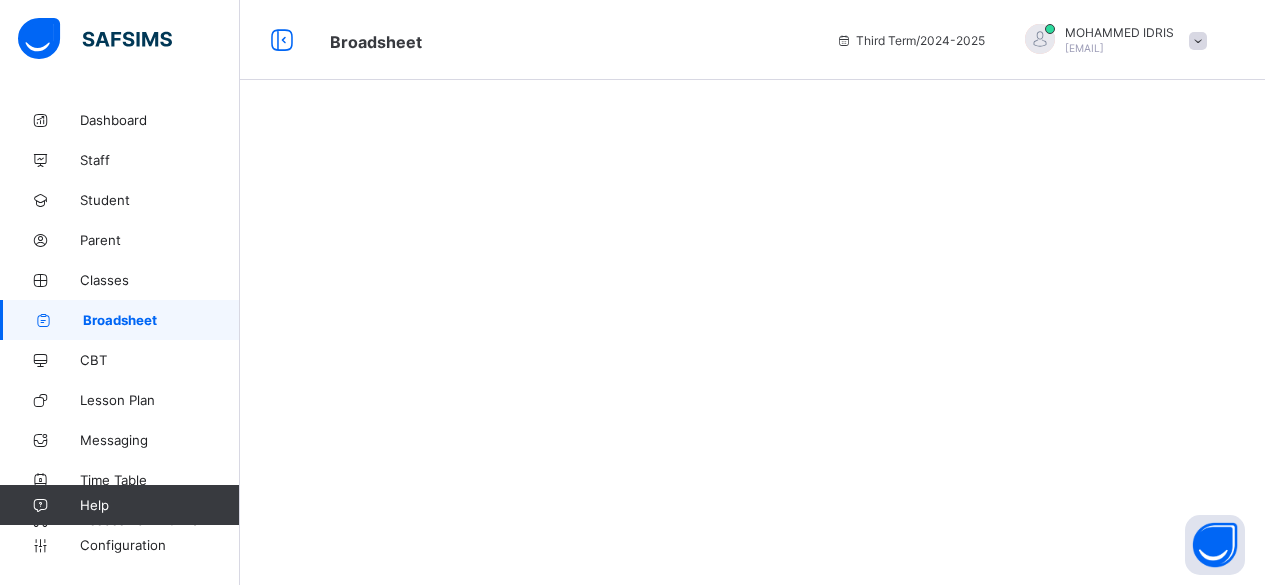 scroll, scrollTop: 0, scrollLeft: 0, axis: both 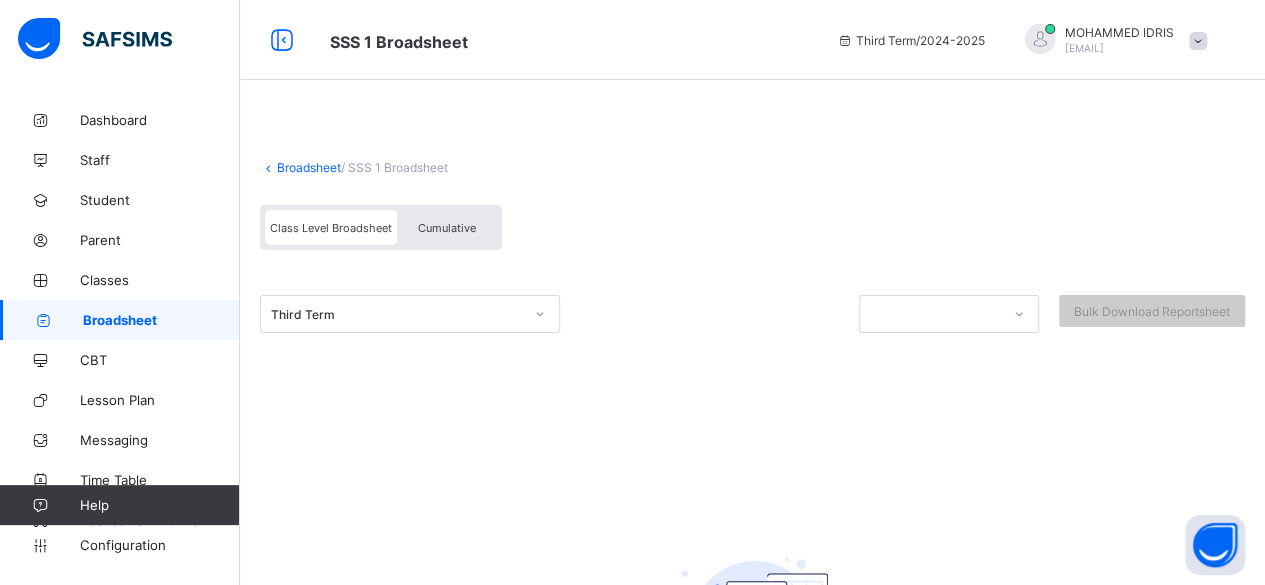 click on "Cumulative" at bounding box center (447, 227) 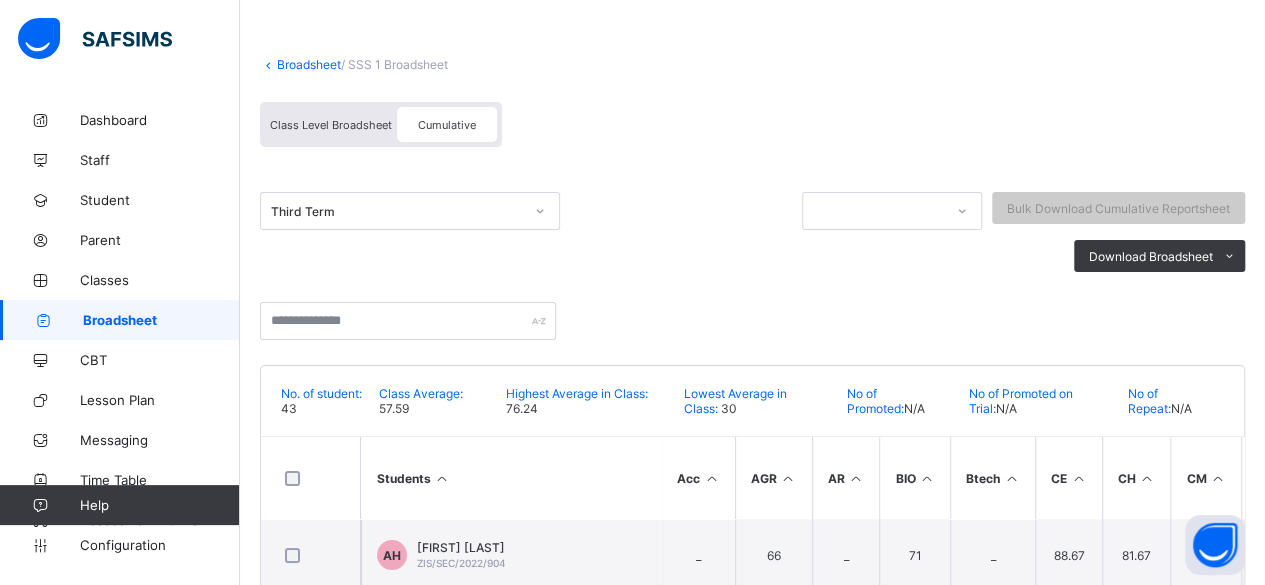 scroll, scrollTop: 109, scrollLeft: 0, axis: vertical 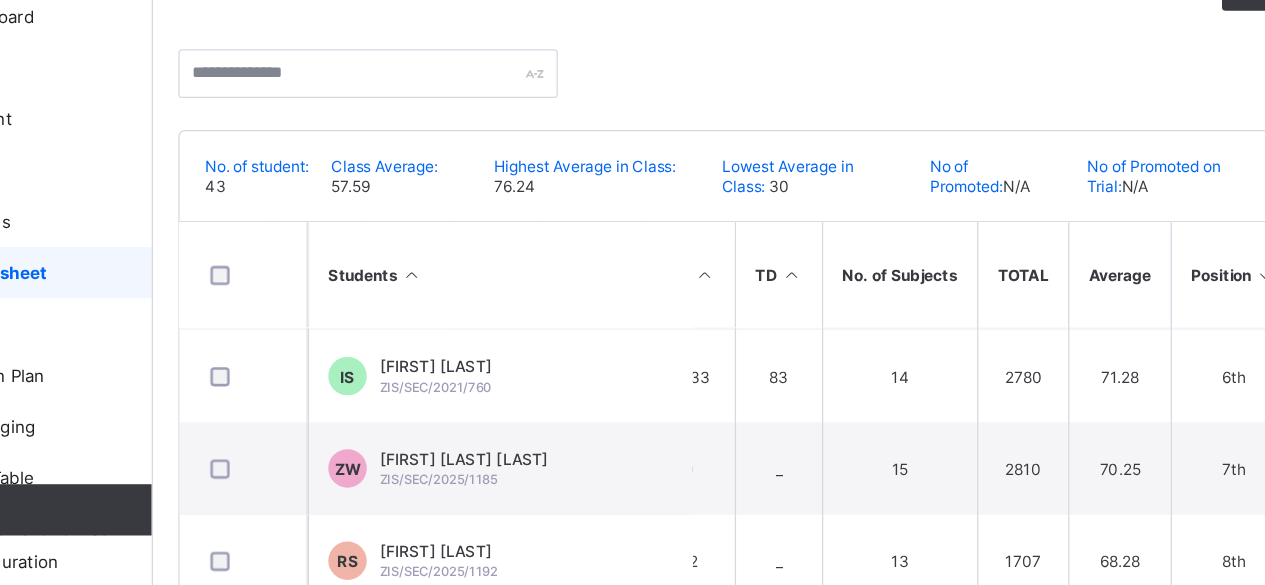 click on "Download Broadsheet PDF Excel sheet" at bounding box center (752, 100) 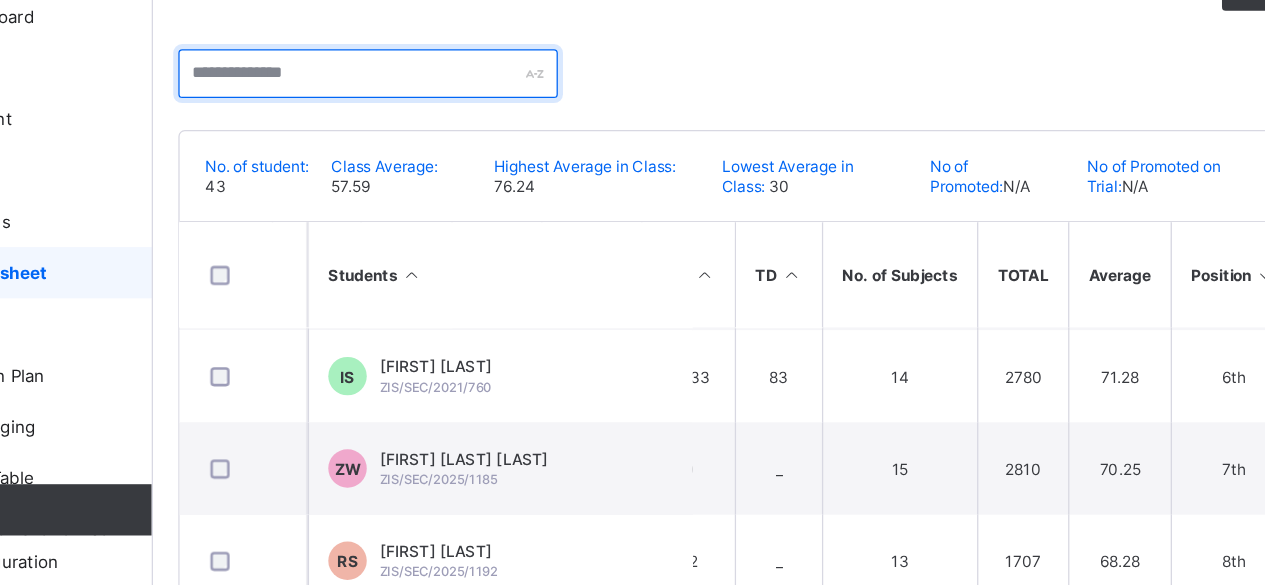 click at bounding box center [408, 165] 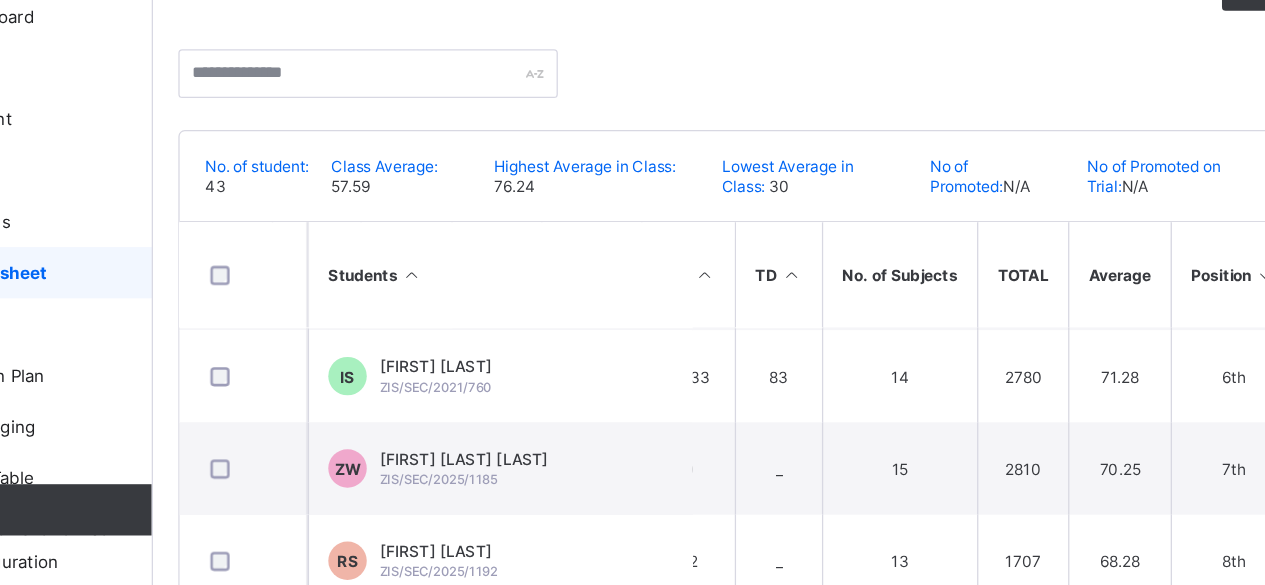 click at bounding box center [752, 155] 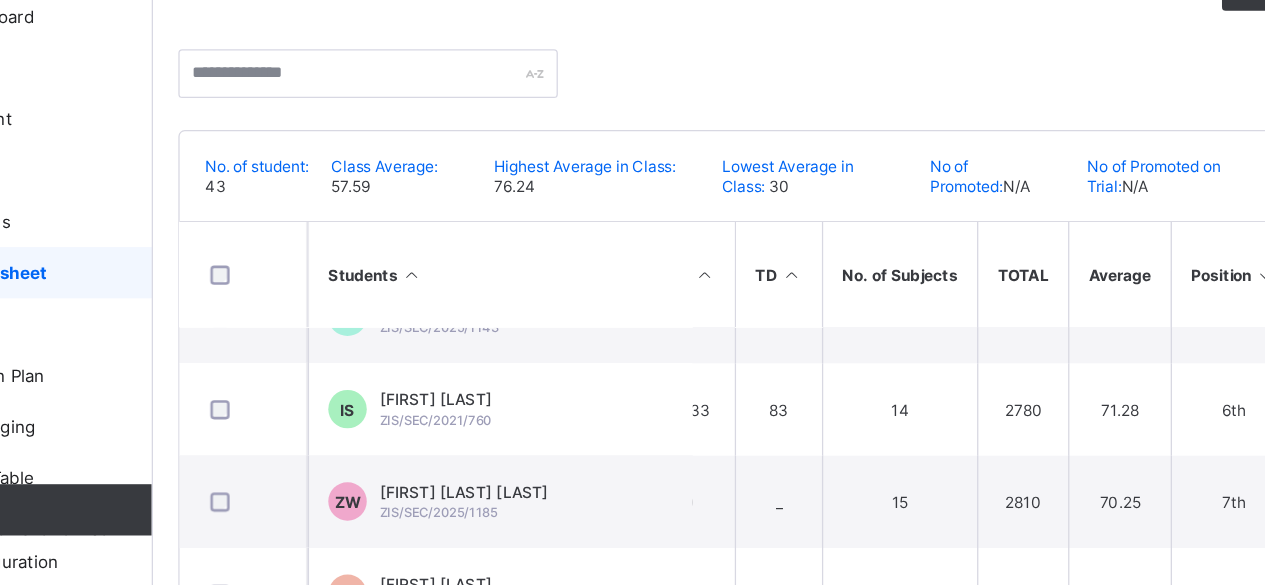 scroll, scrollTop: 0, scrollLeft: 1622, axis: horizontal 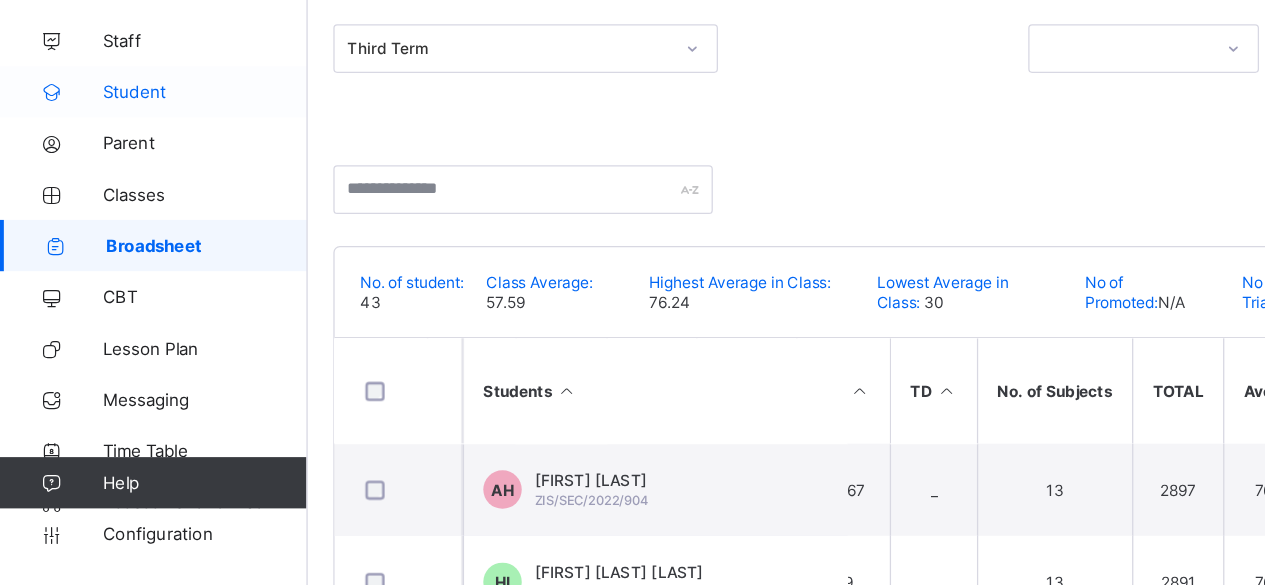 click on "Student" at bounding box center [160, 200] 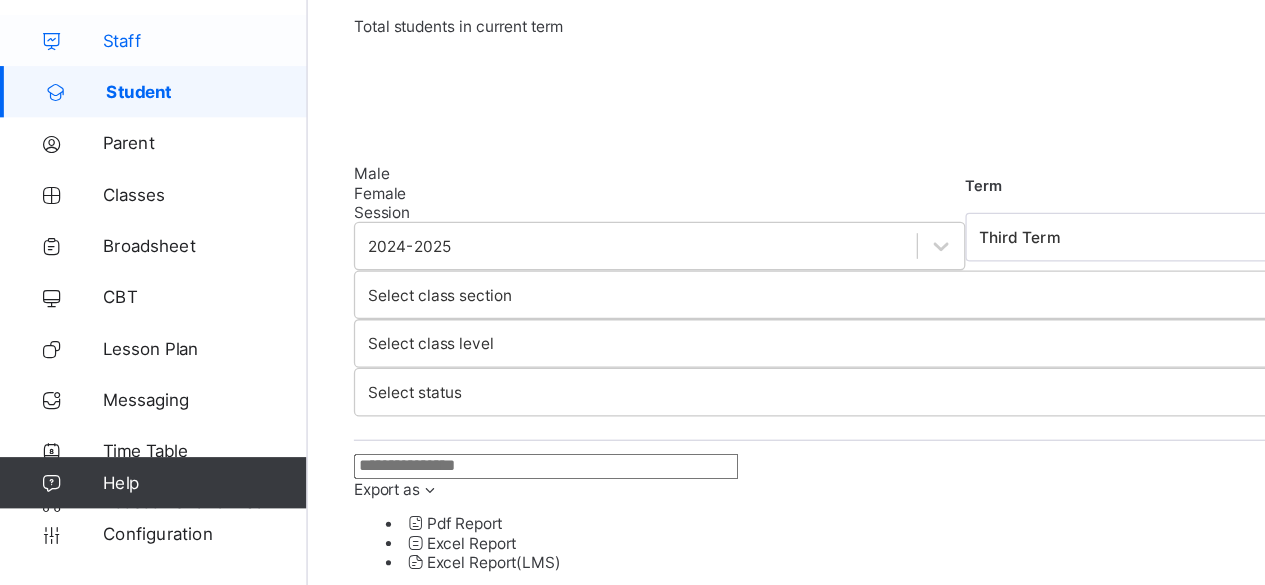 click on "Staff" at bounding box center [160, 160] 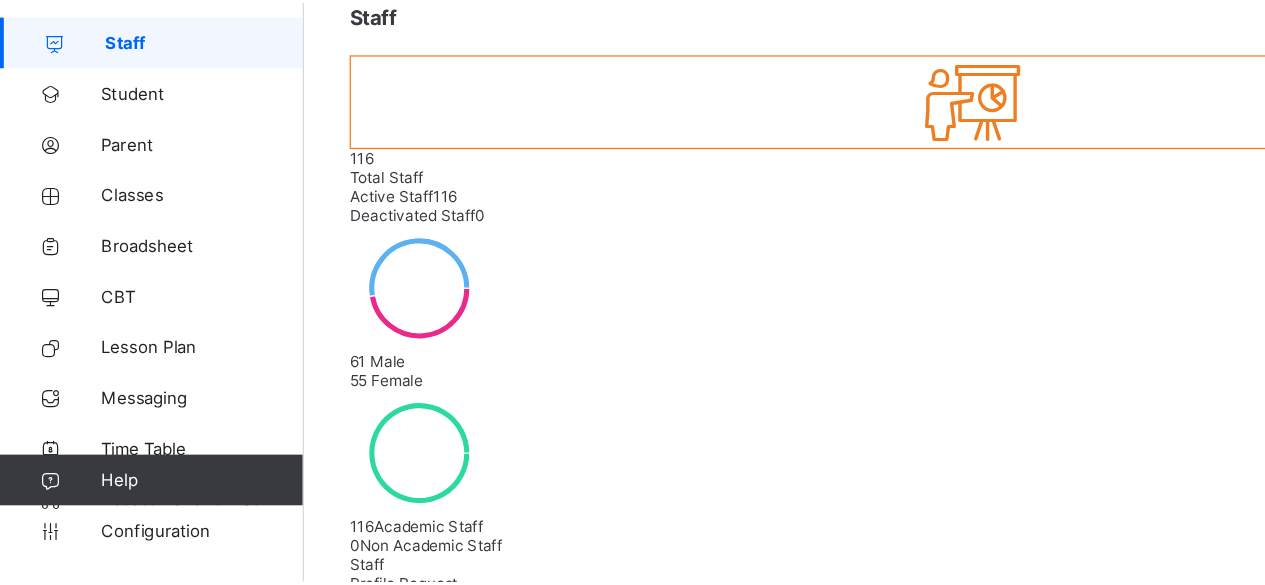scroll, scrollTop: 148, scrollLeft: 0, axis: vertical 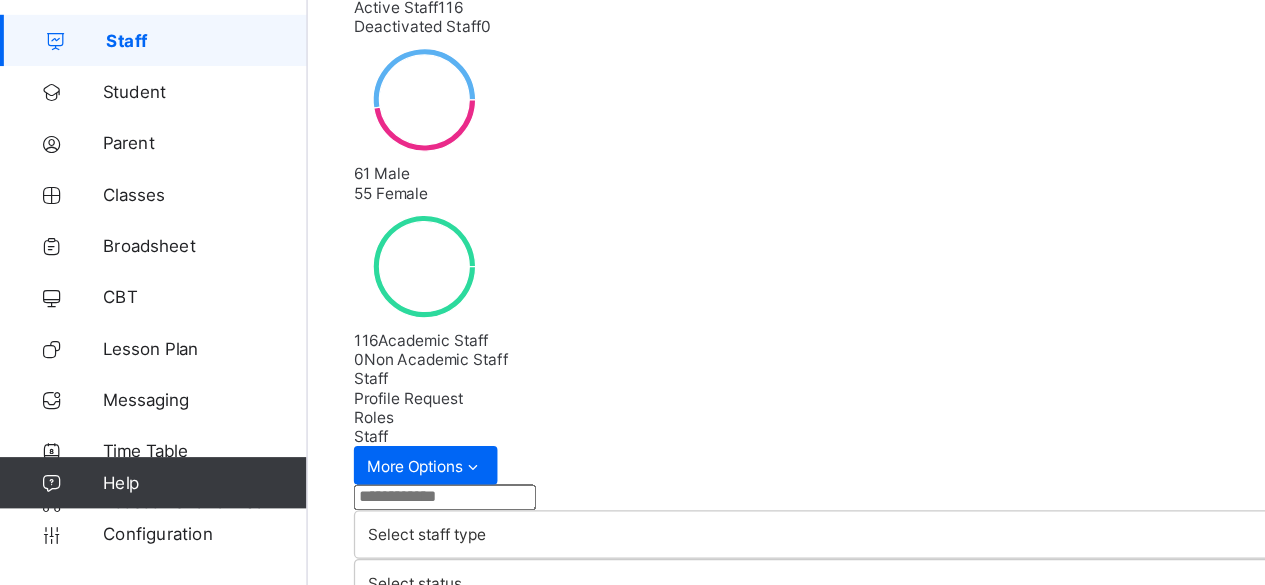 click at bounding box center [347, 516] 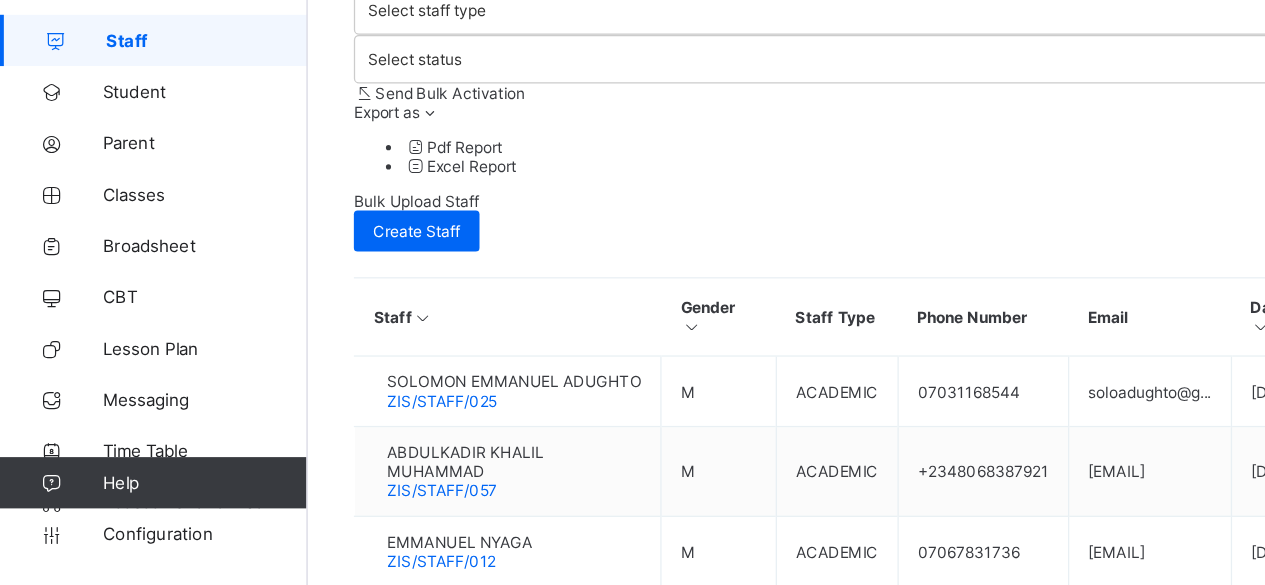 scroll, scrollTop: 556, scrollLeft: 0, axis: vertical 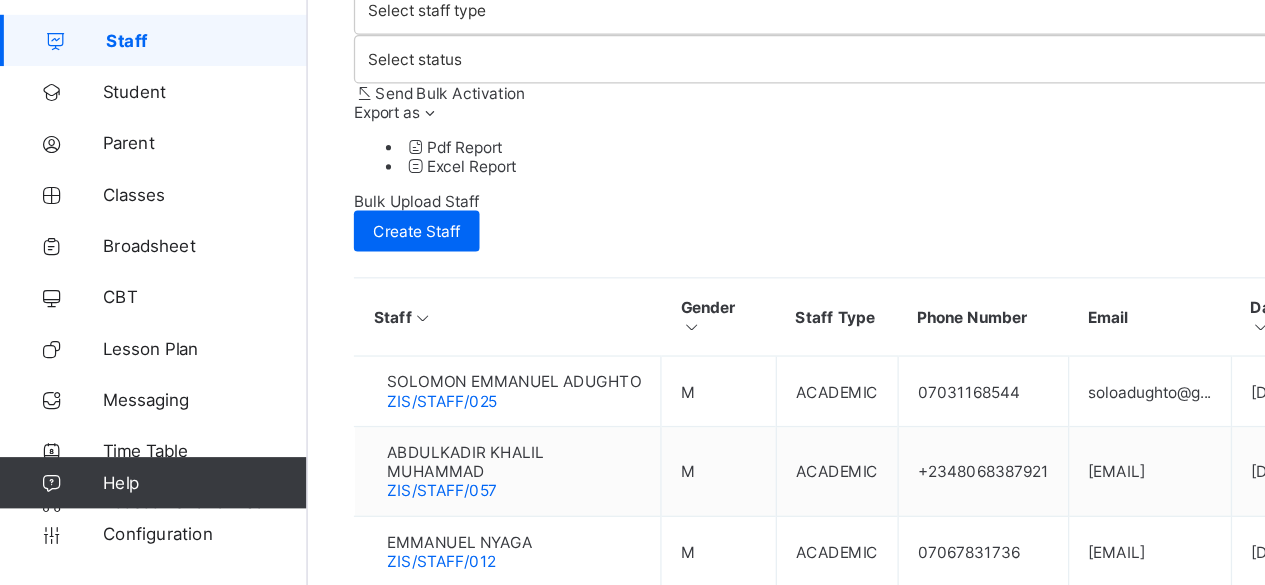 click on "08139753344" at bounding box center (766, 889) 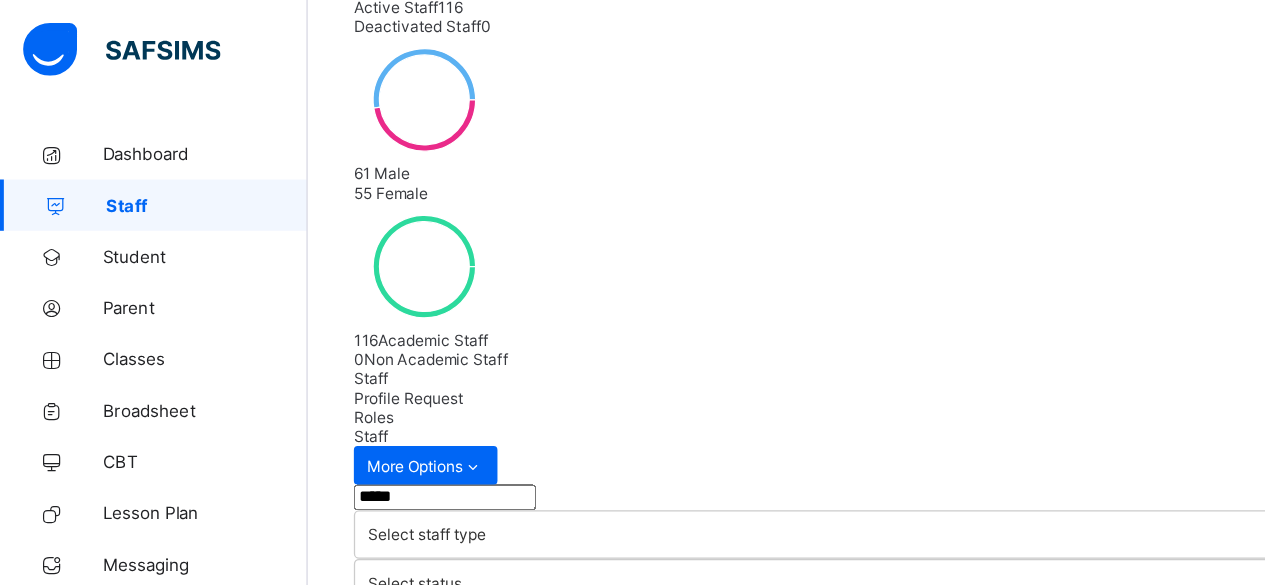 scroll, scrollTop: 271, scrollLeft: 0, axis: vertical 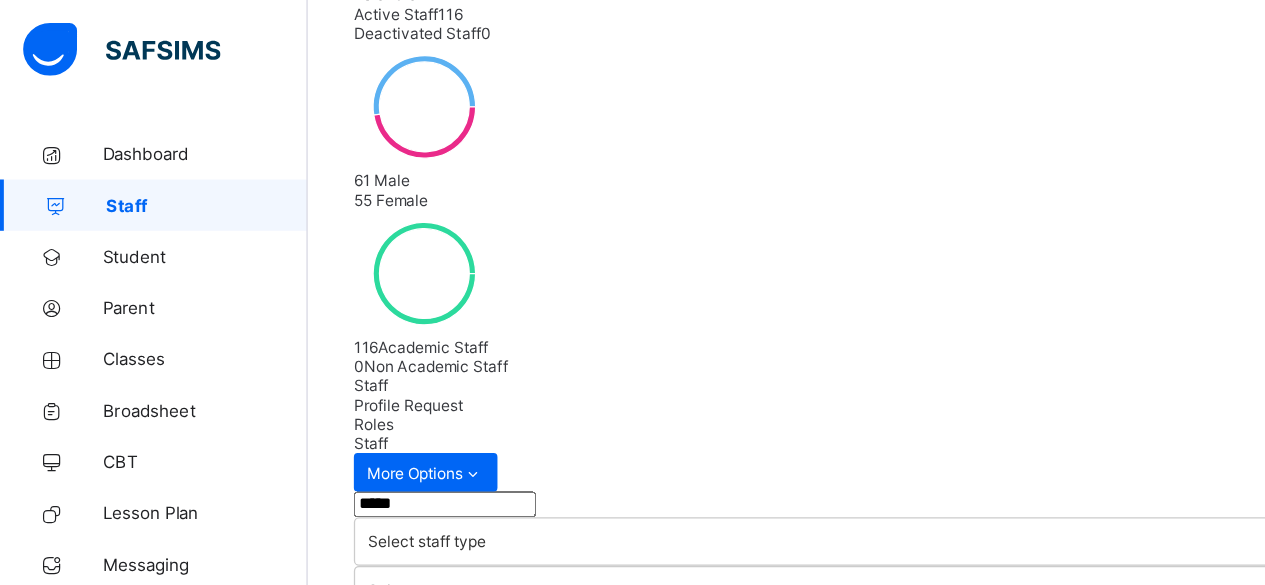 click on "[FIRST] [LAST] [ID]" at bounding box center [396, 719] 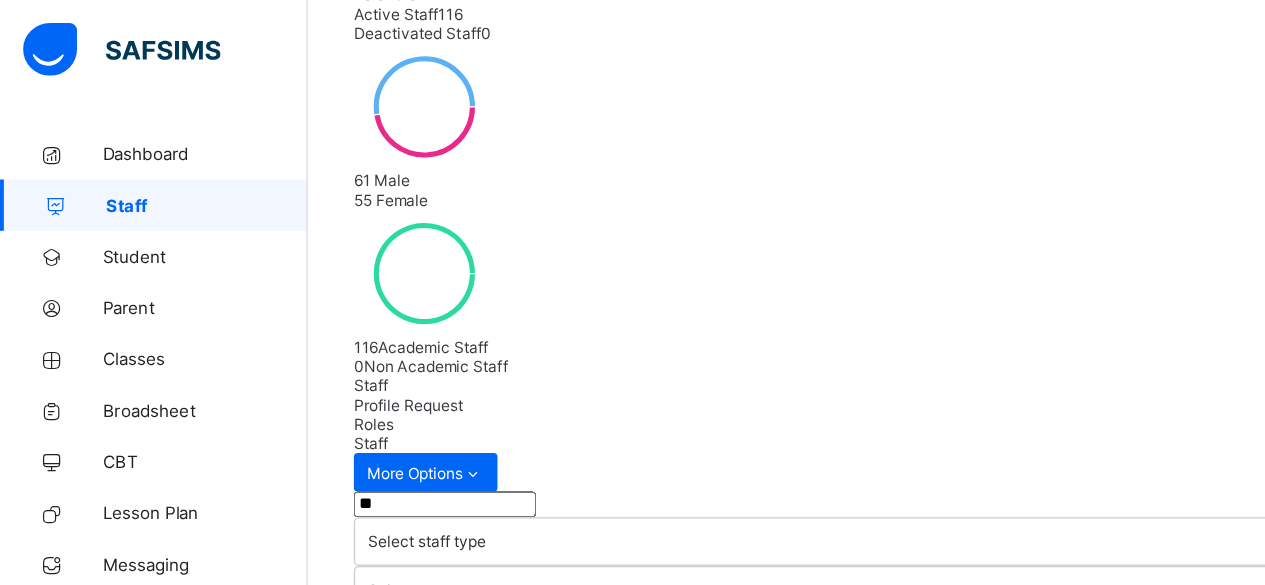 type on "*" 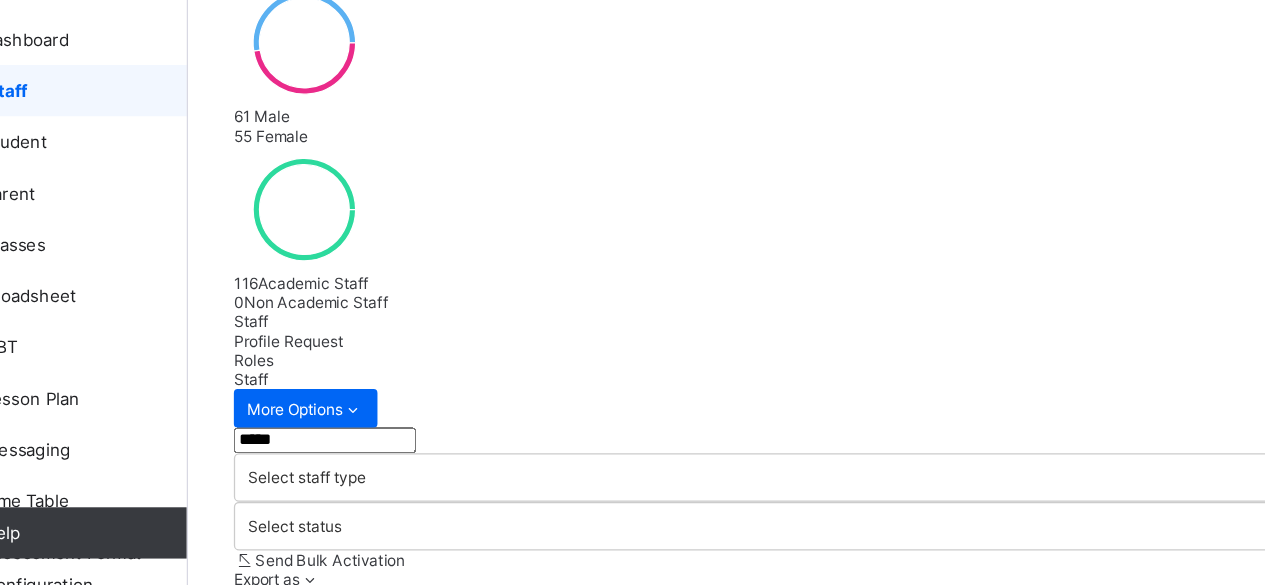 scroll, scrollTop: 231, scrollLeft: 0, axis: vertical 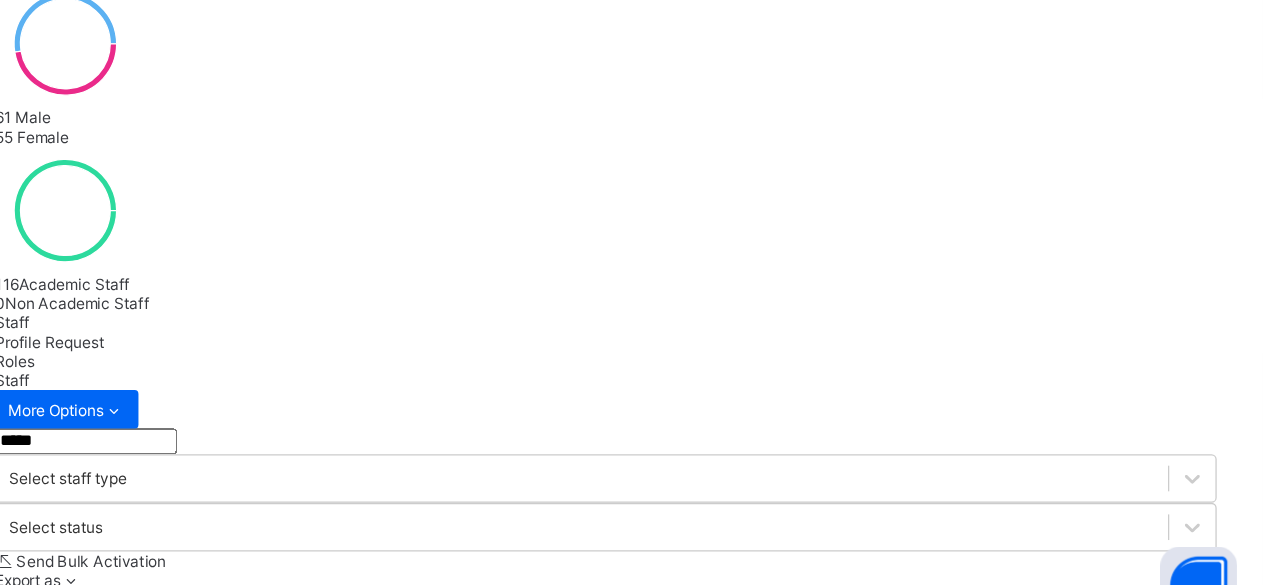 type on "*****" 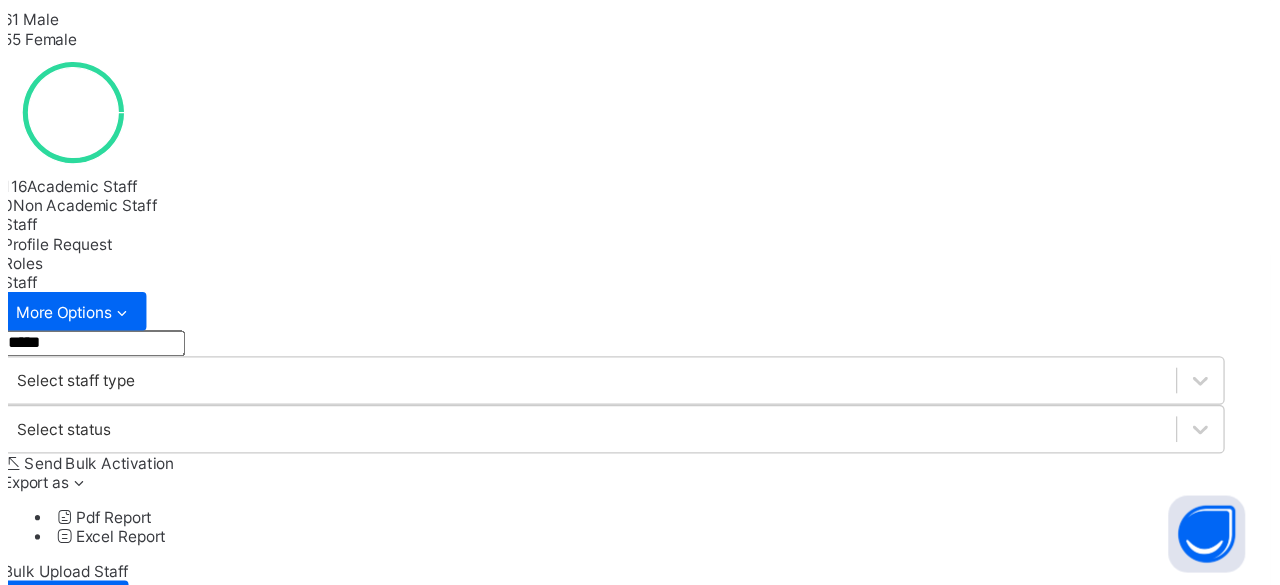 scroll, scrollTop: 274, scrollLeft: 0, axis: vertical 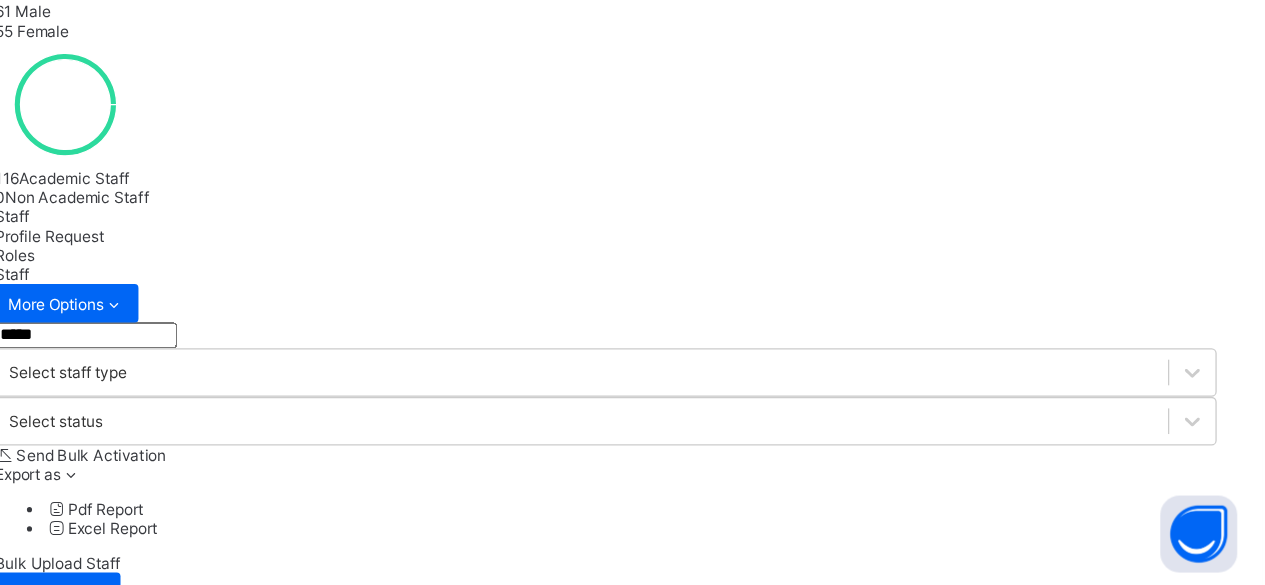 click on "Reset Password" at bounding box center (1100, 903) 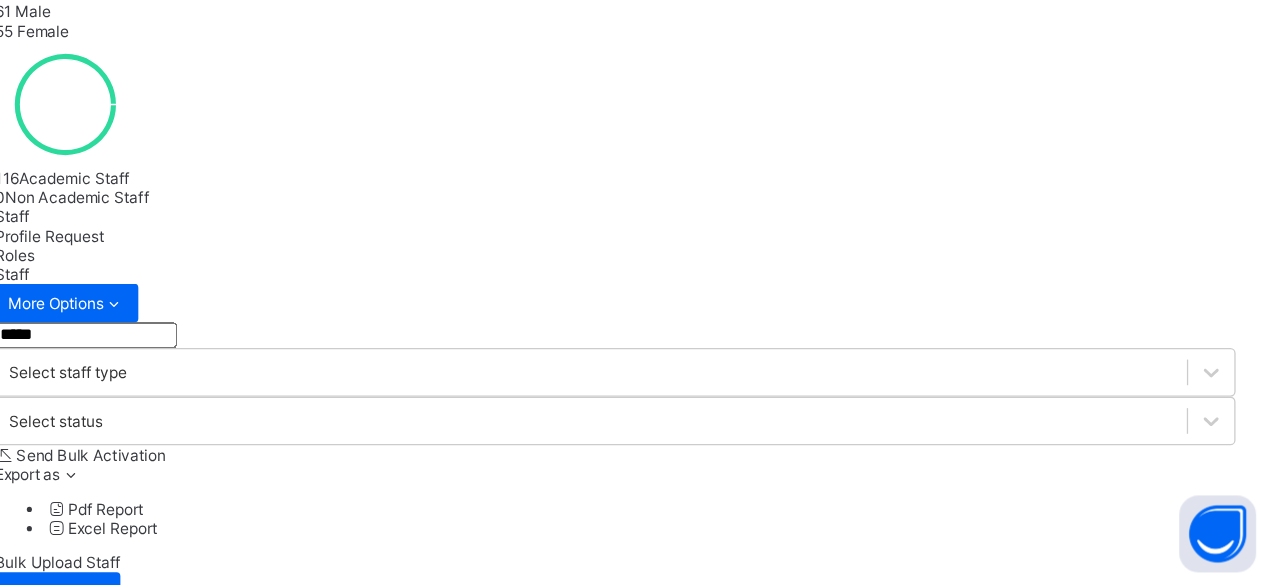 click on "Next" at bounding box center (968, 1020) 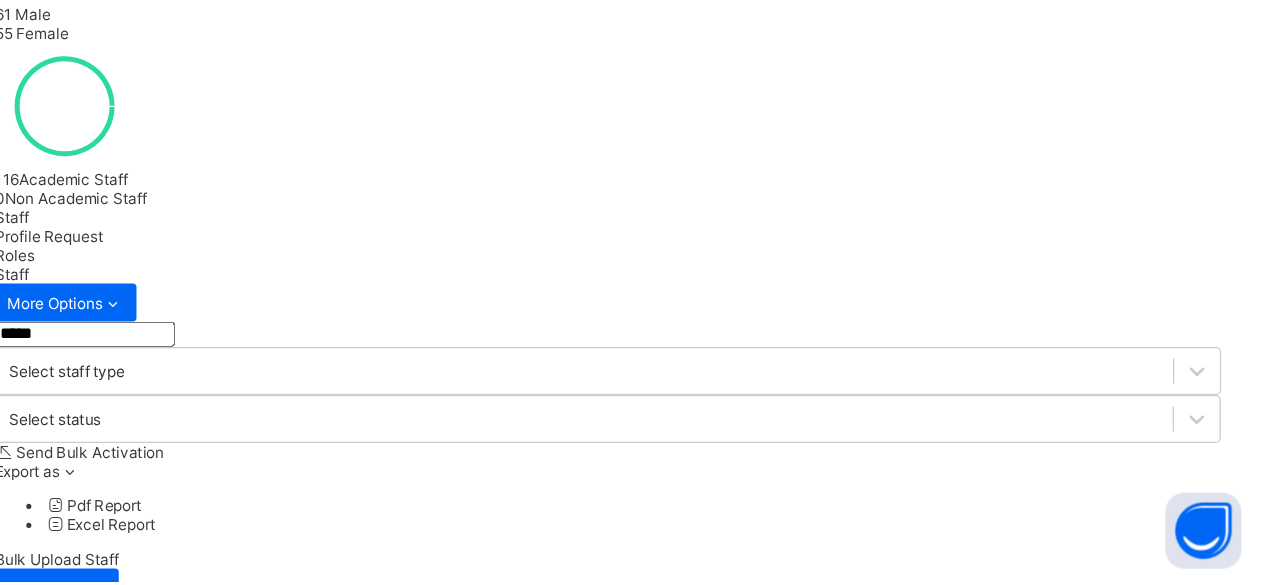 scroll, scrollTop: 238, scrollLeft: 0, axis: vertical 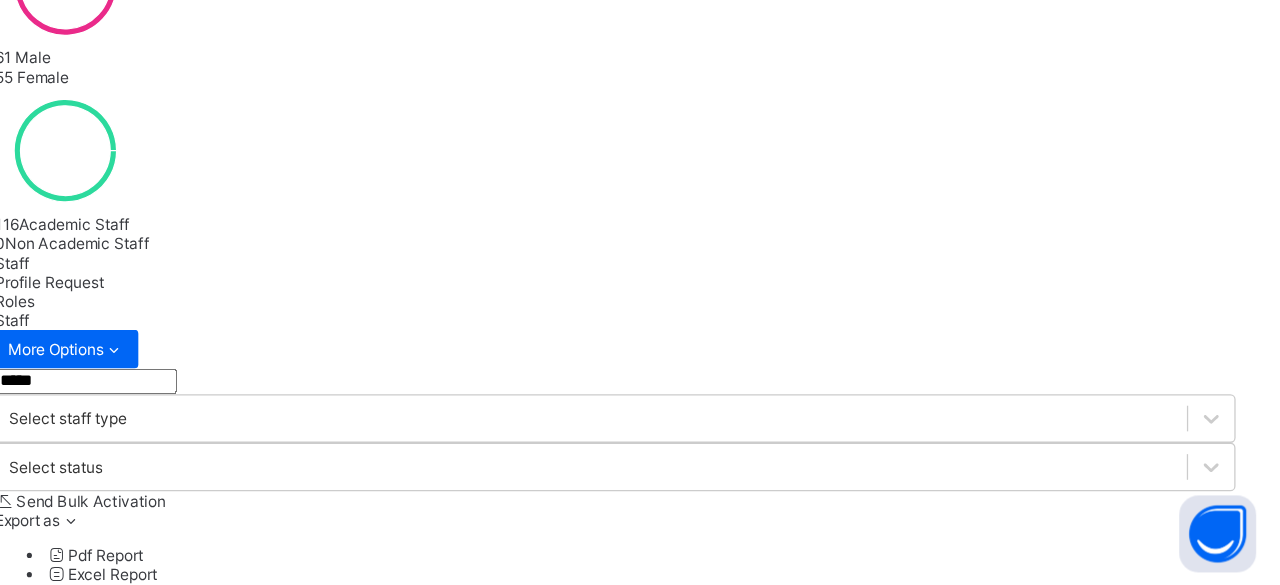 click at bounding box center [512, 1016] 